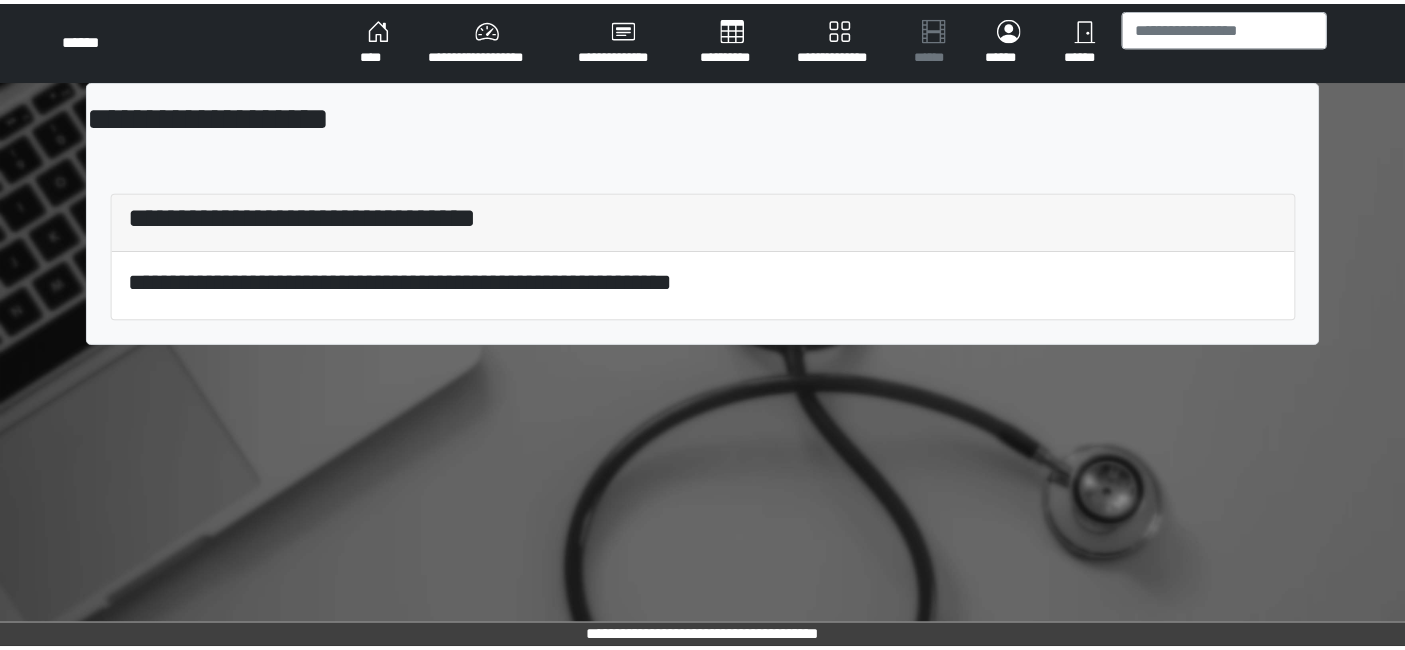 scroll, scrollTop: 0, scrollLeft: 0, axis: both 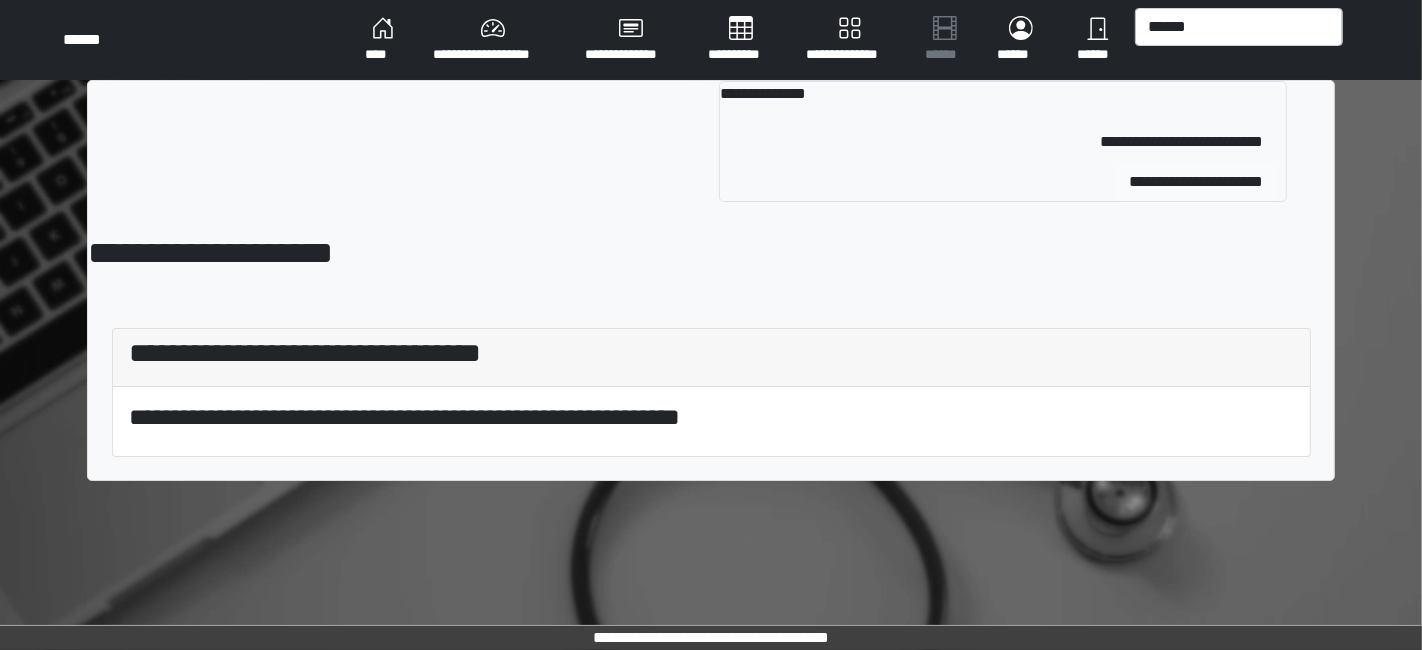 type on "******" 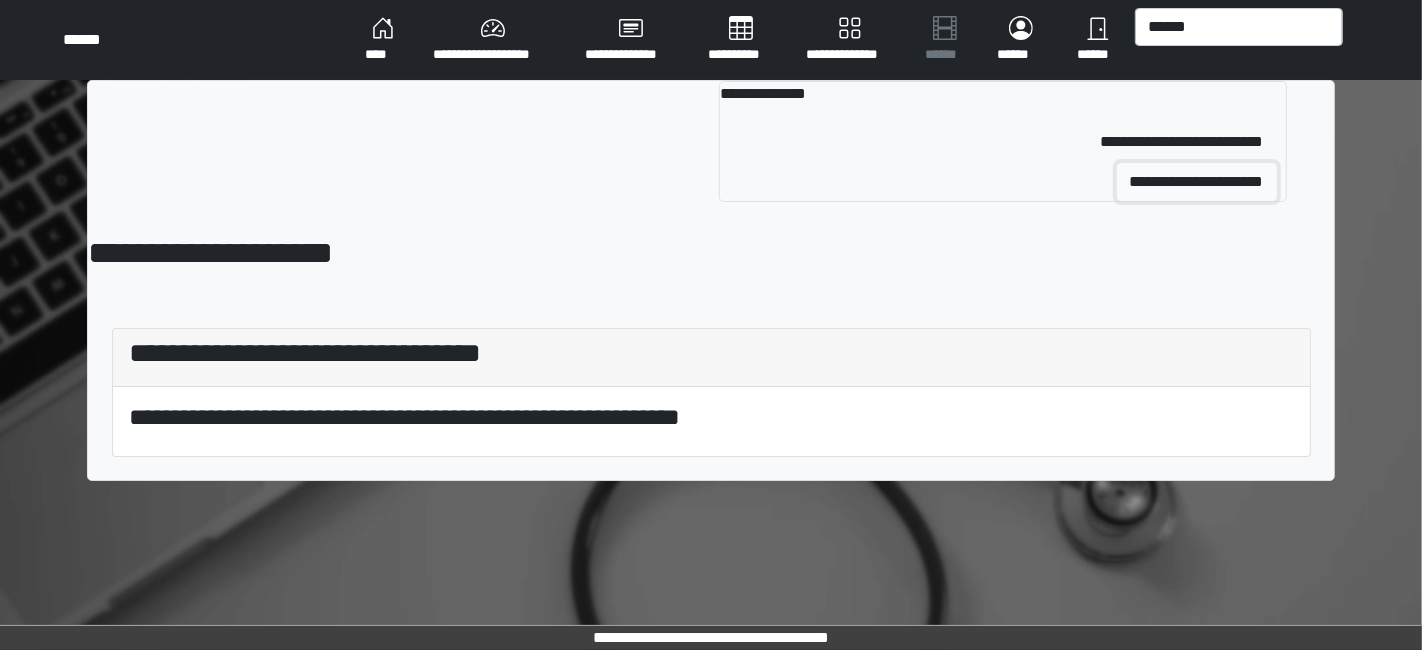 drag, startPoint x: 1202, startPoint y: 188, endPoint x: 1191, endPoint y: 182, distance: 12.529964 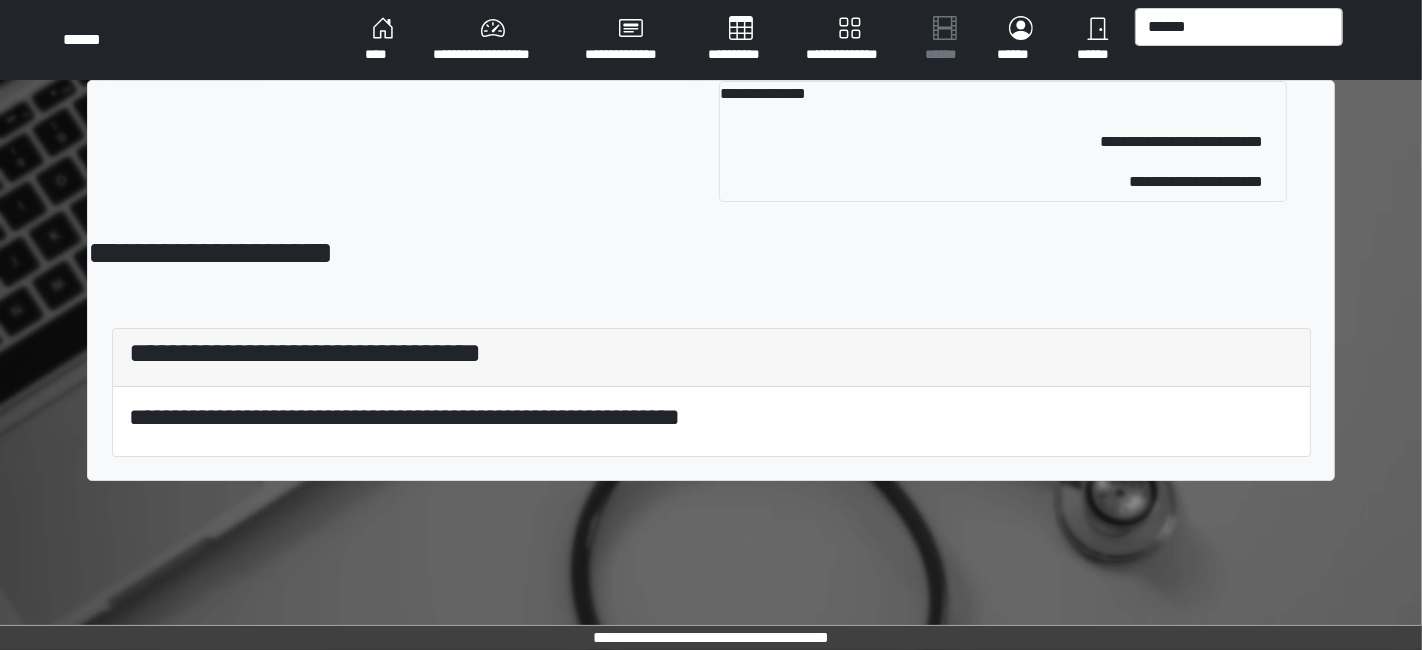 type 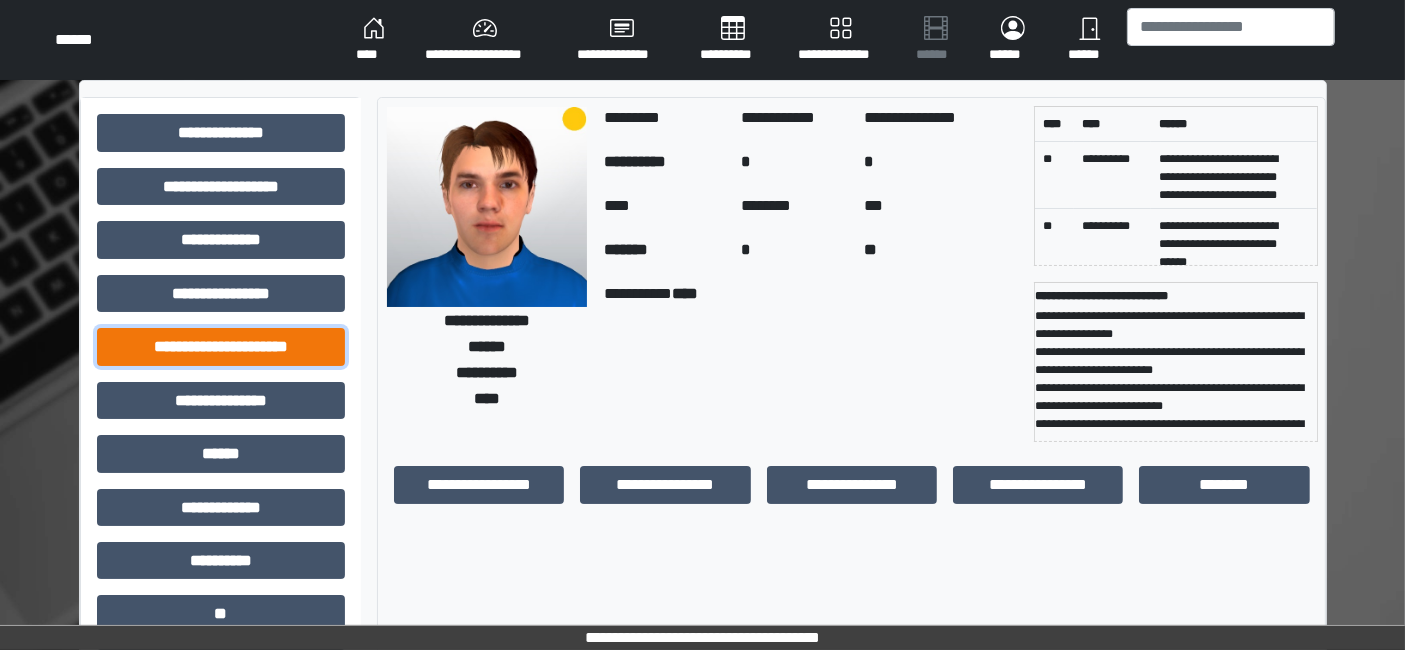 click on "**********" at bounding box center [221, 346] 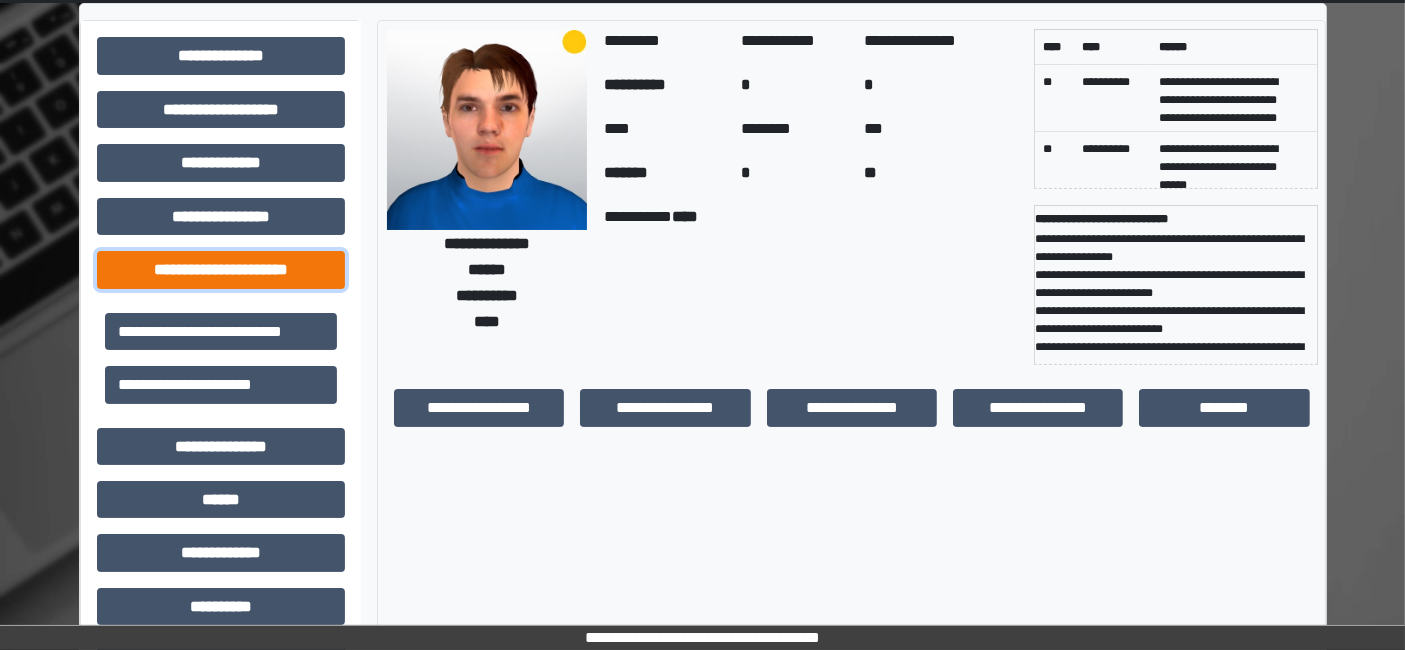 scroll, scrollTop: 111, scrollLeft: 0, axis: vertical 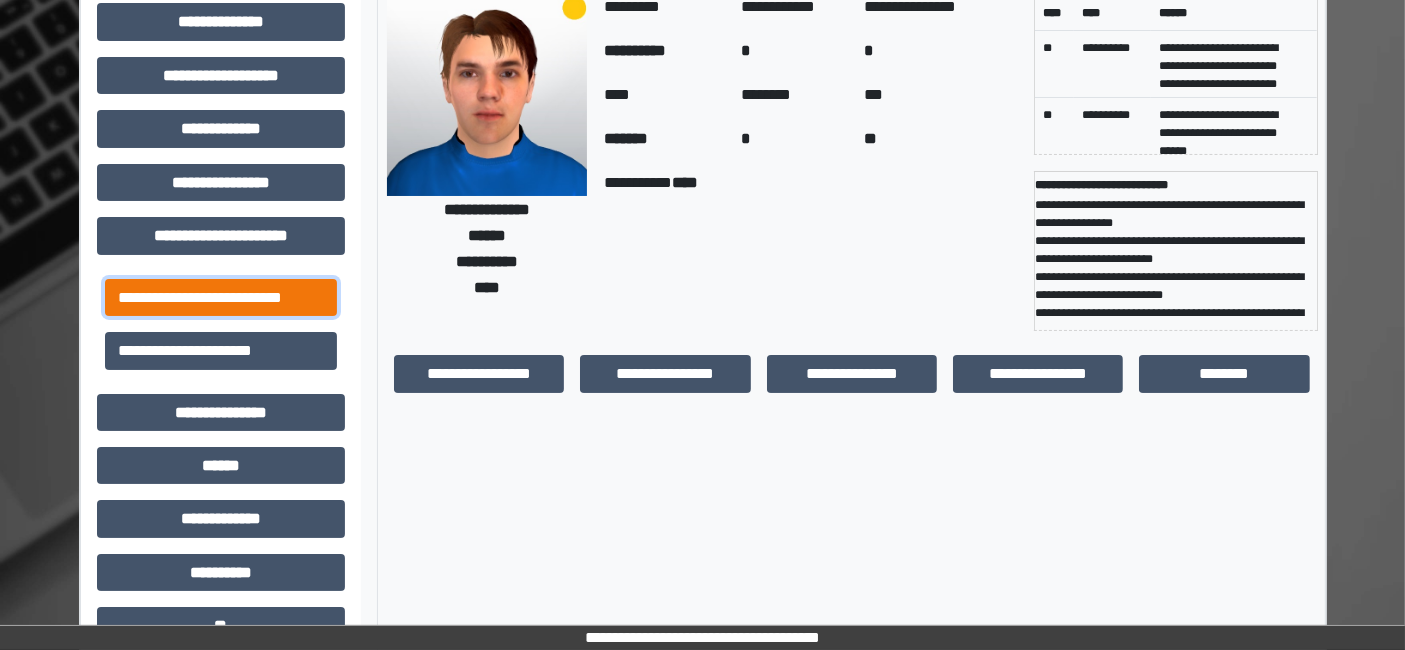 click on "**********" at bounding box center (221, 297) 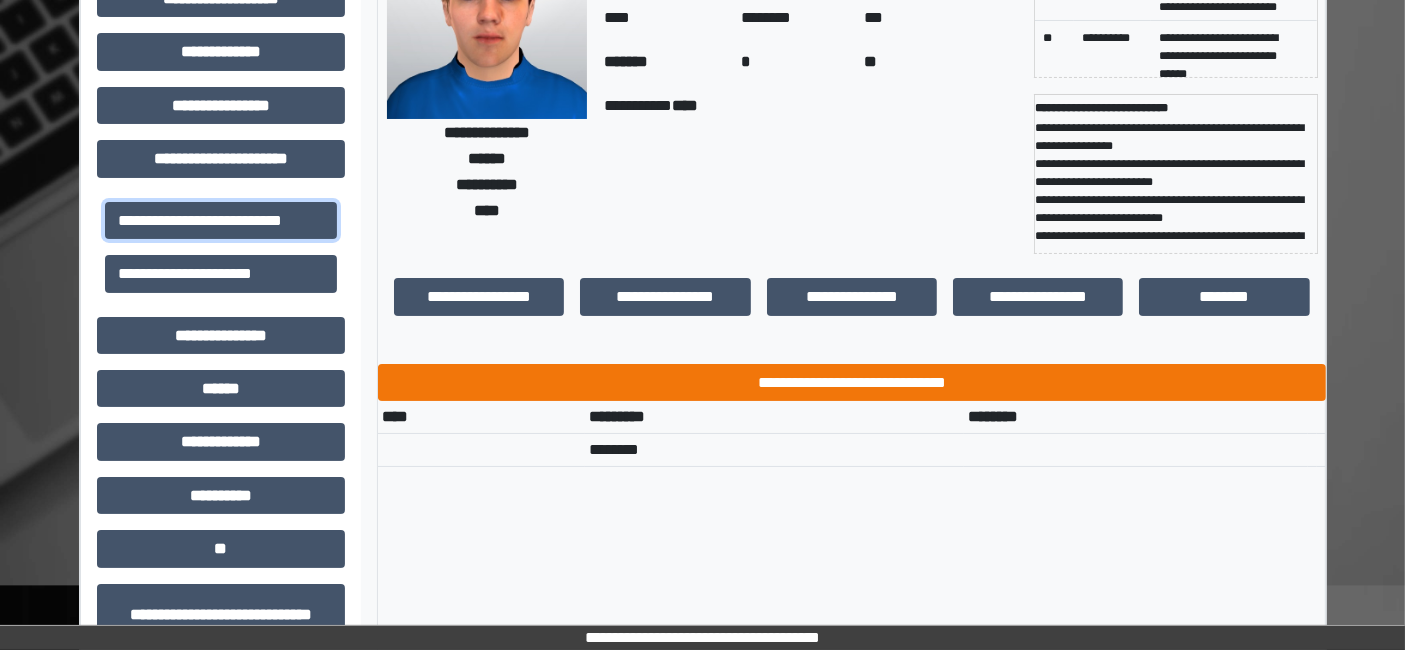 scroll, scrollTop: 222, scrollLeft: 0, axis: vertical 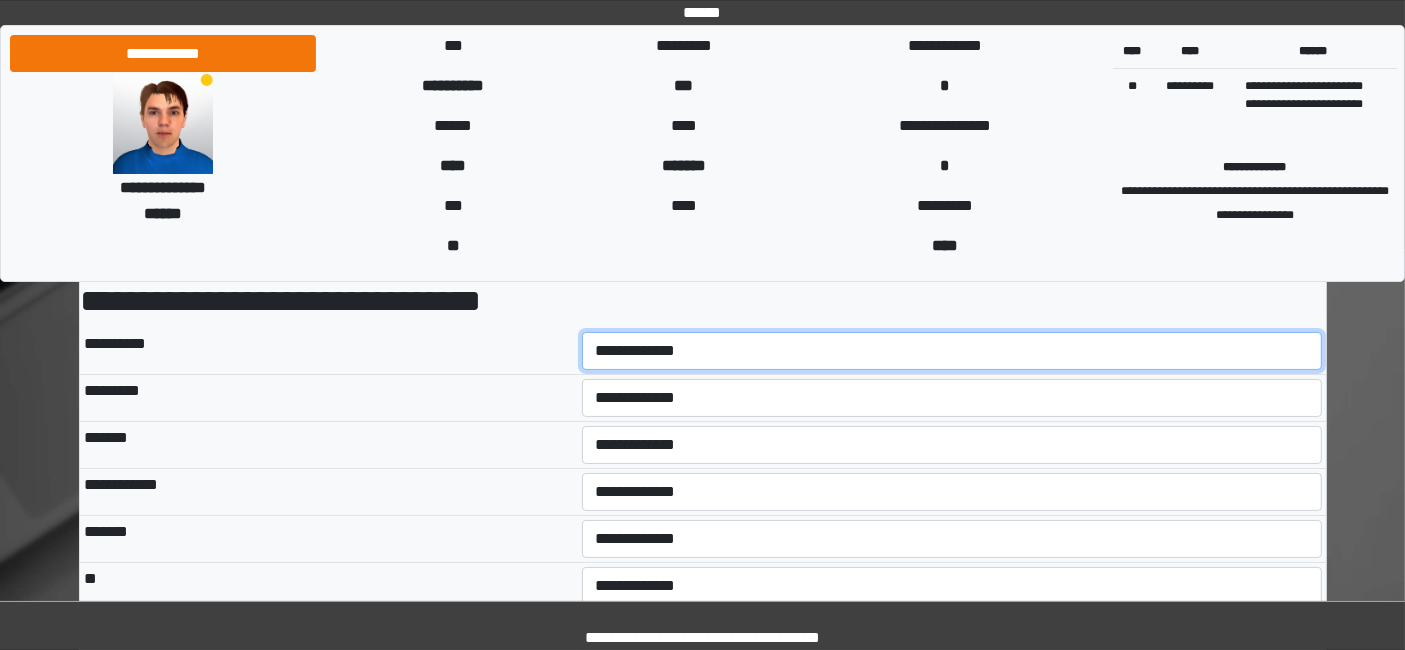click on "**********" at bounding box center [952, 351] 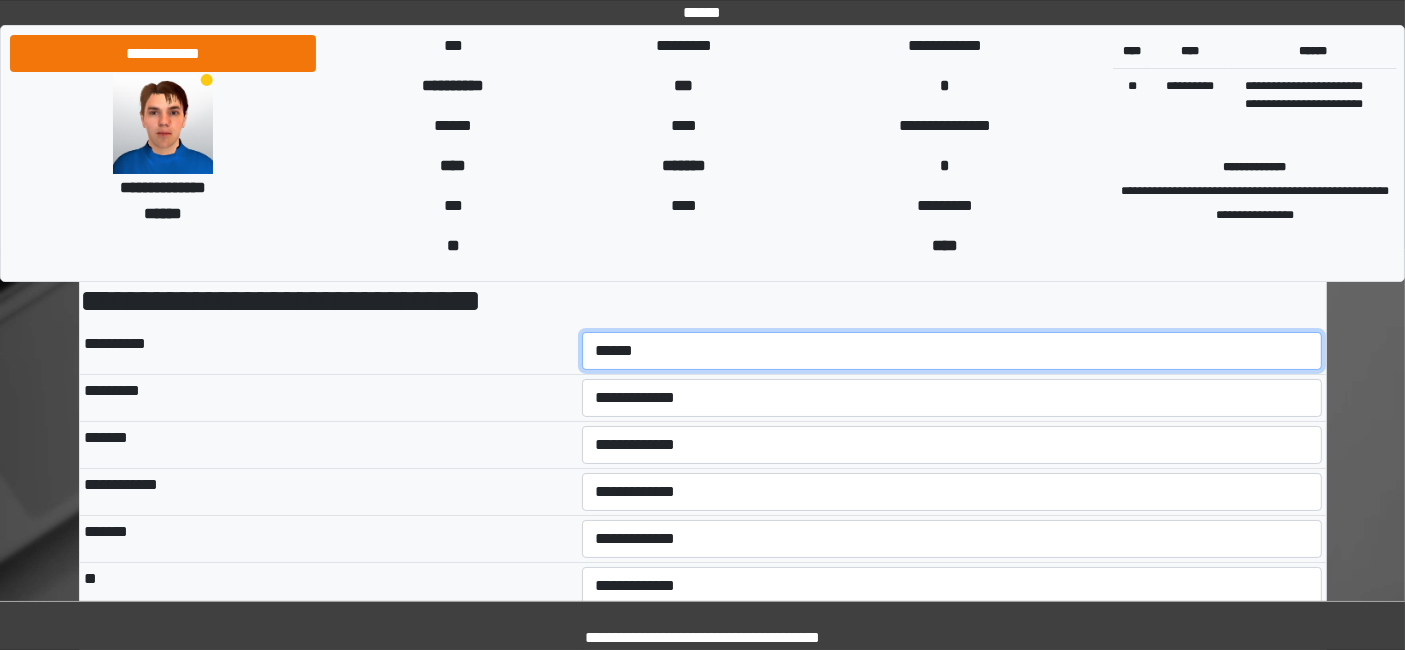 click on "**********" at bounding box center (952, 351) 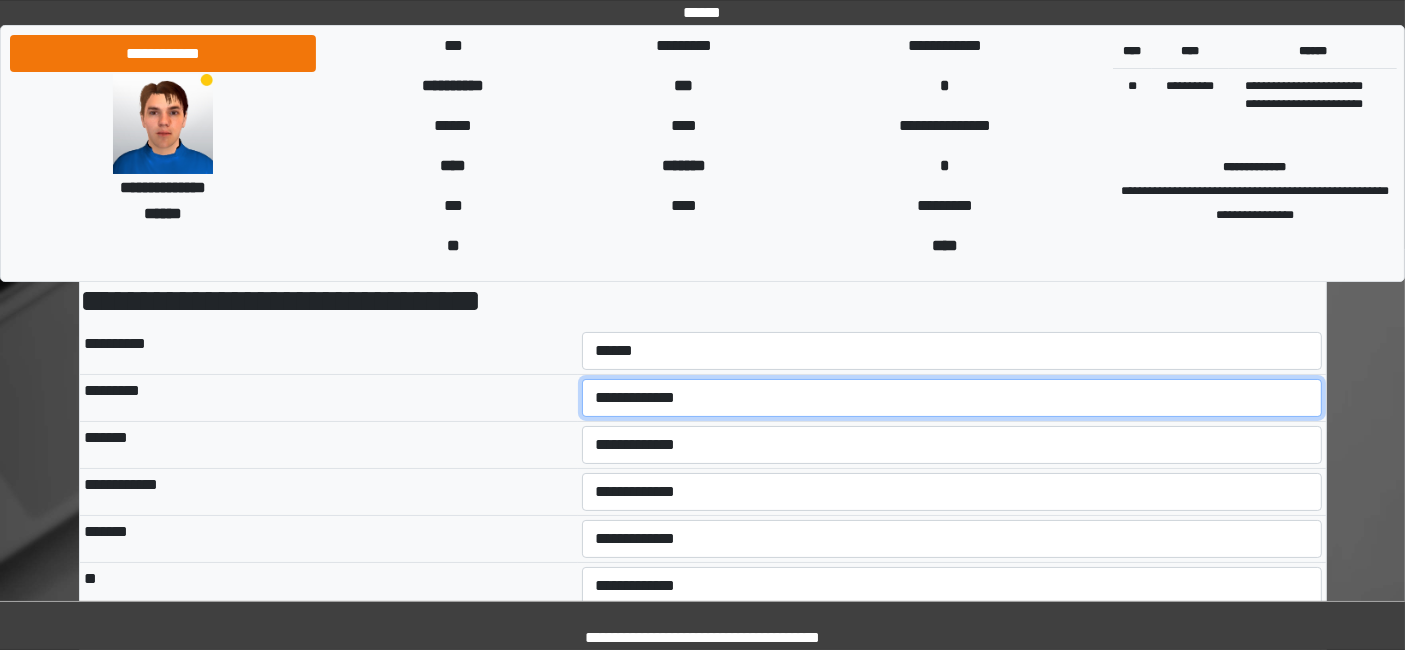 click on "**********" at bounding box center (952, 398) 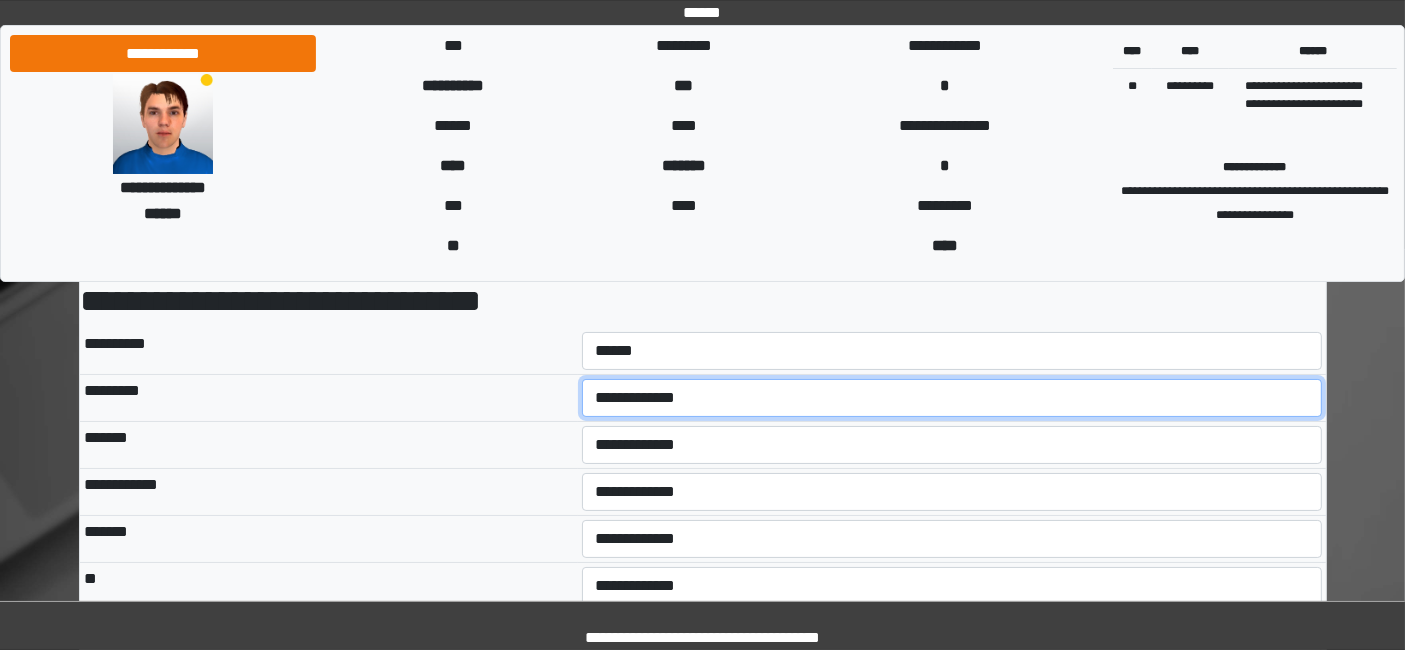 select on "***" 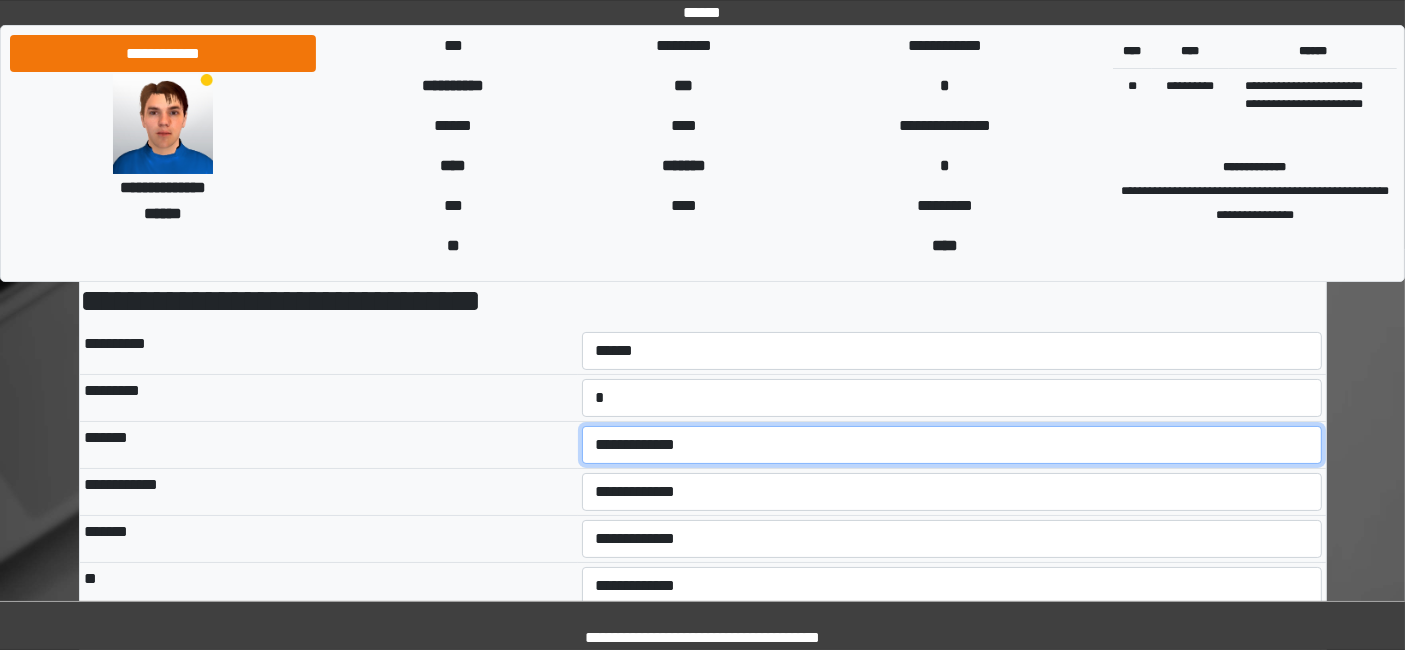 click on "**********" at bounding box center [952, 444] 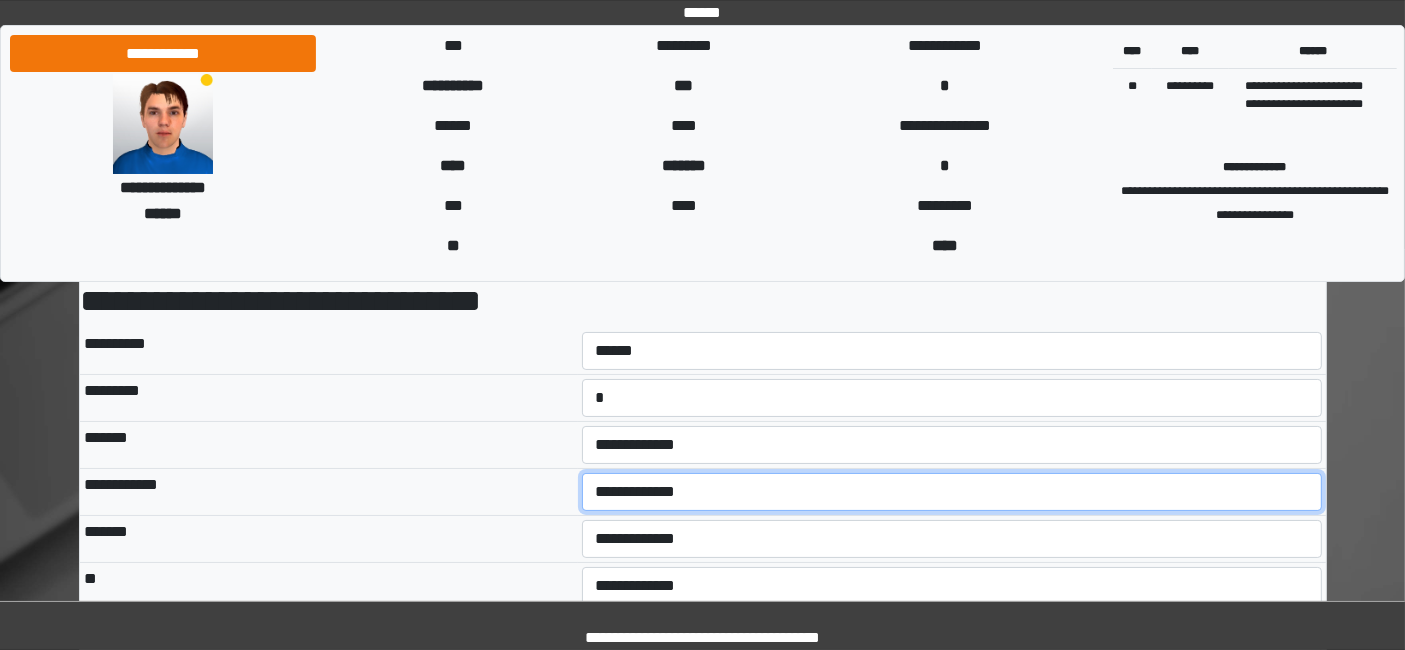 click on "**********" at bounding box center (952, 492) 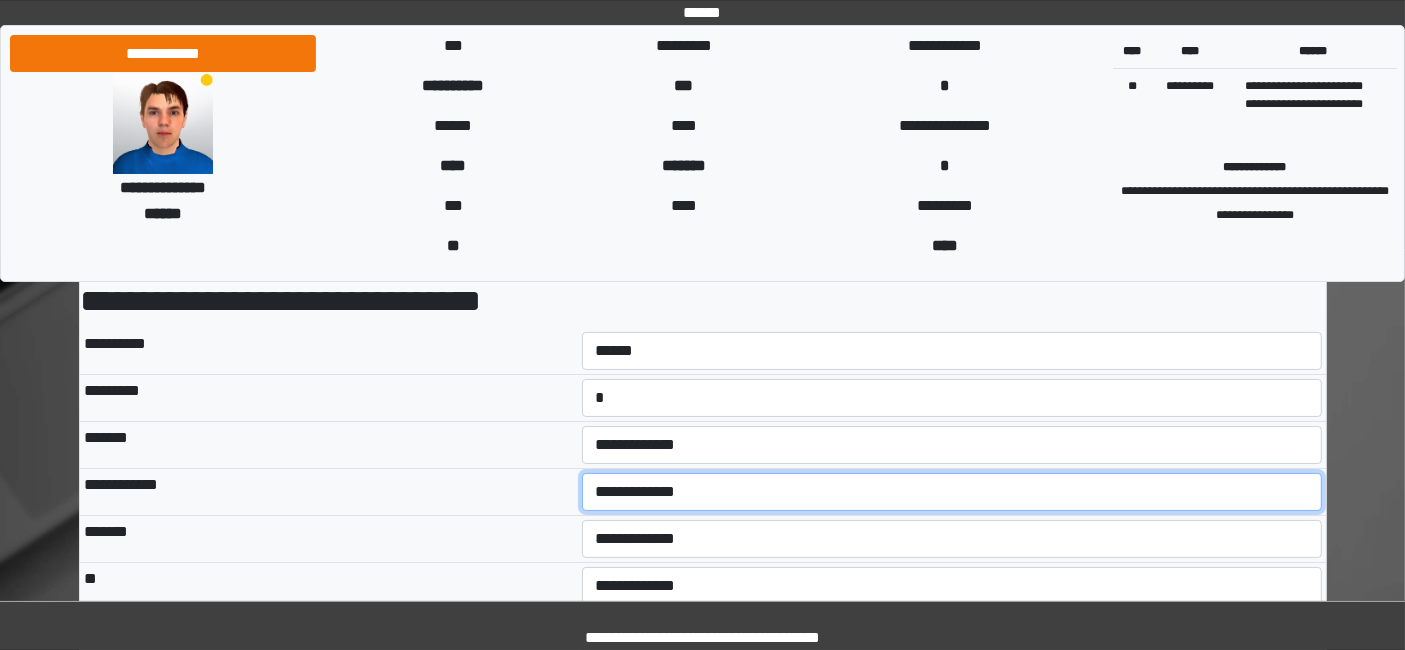 click on "**********" at bounding box center (952, 492) 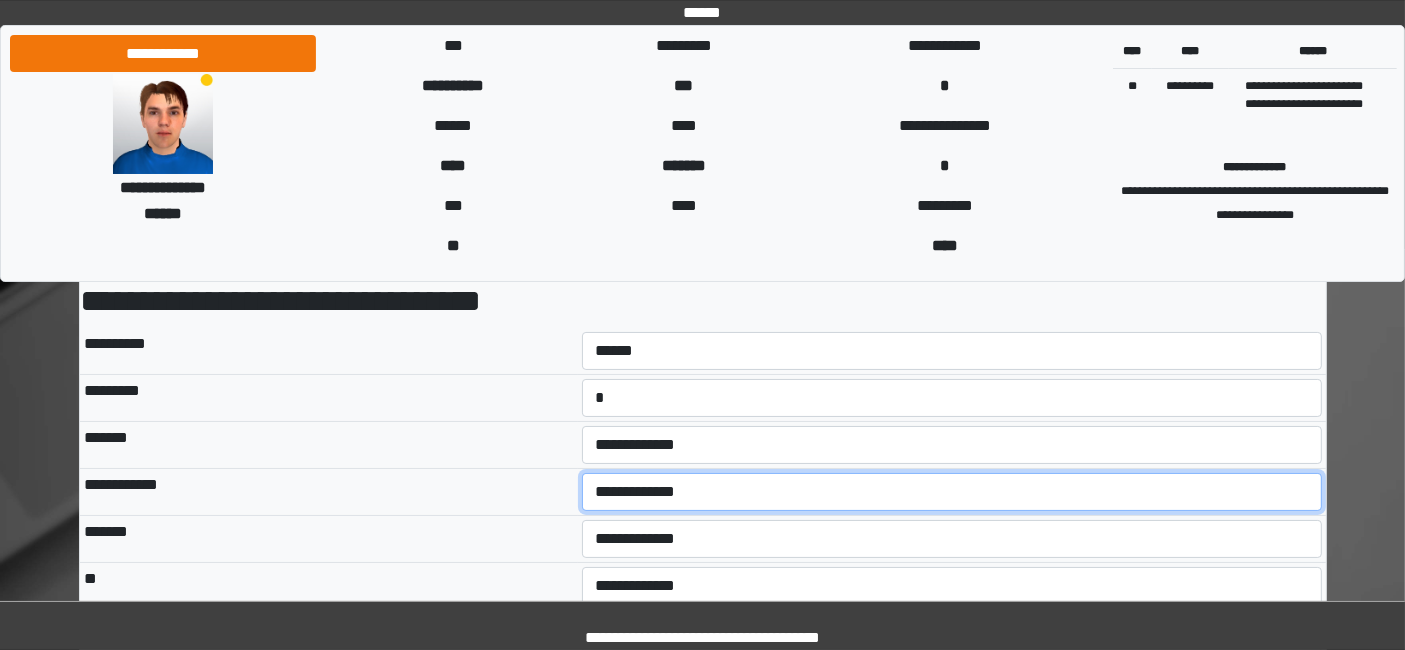 select on "***" 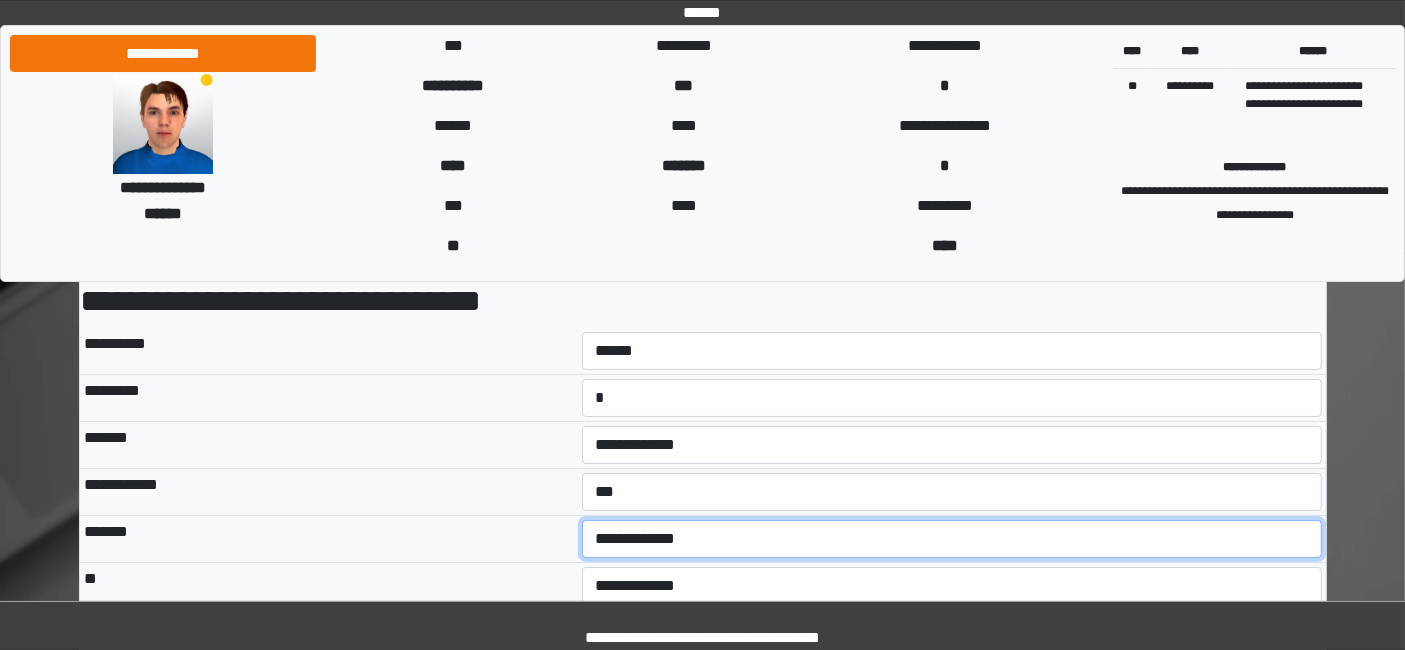 click on "**********" at bounding box center [952, 539] 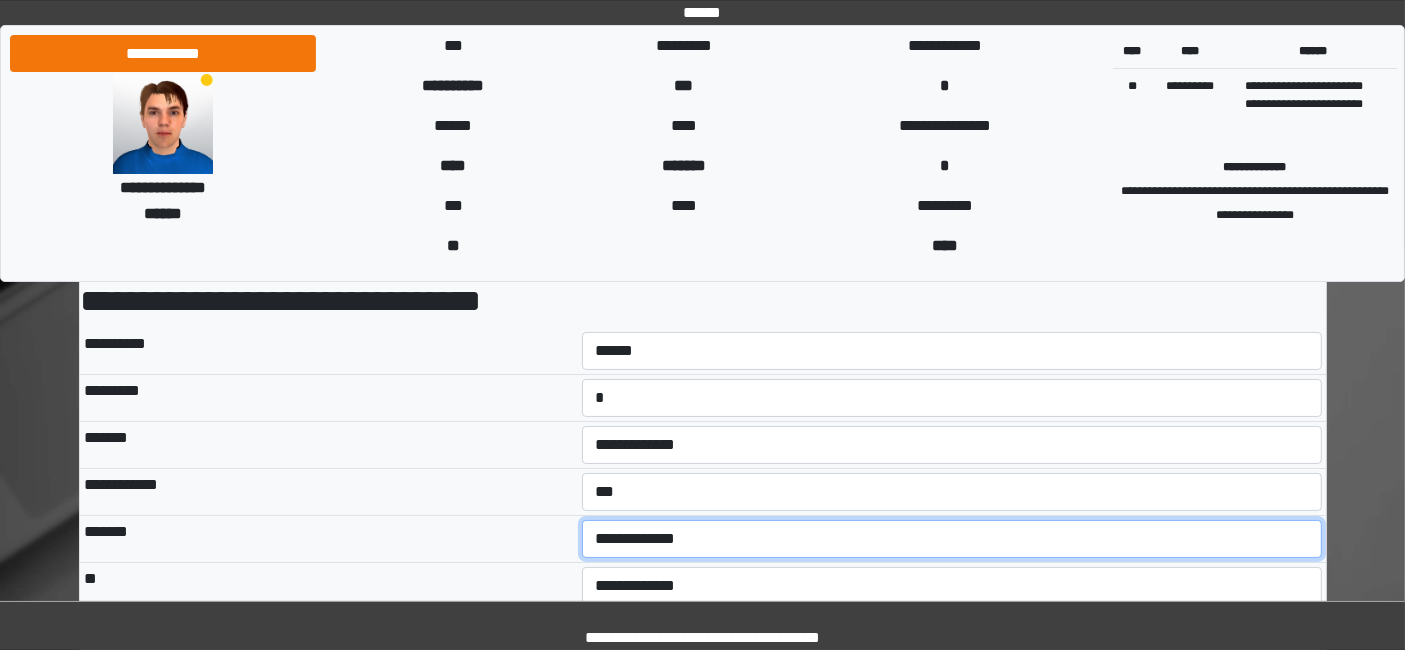 select on "***" 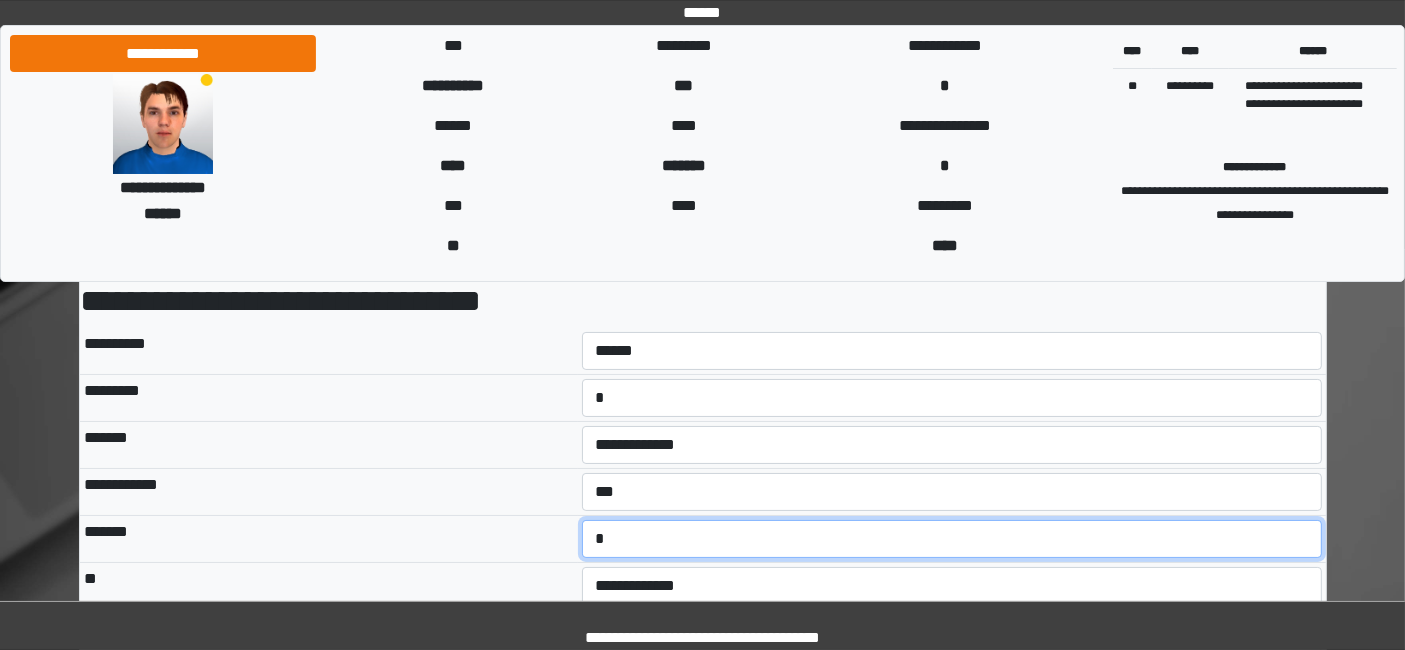 click on "**********" at bounding box center [952, 539] 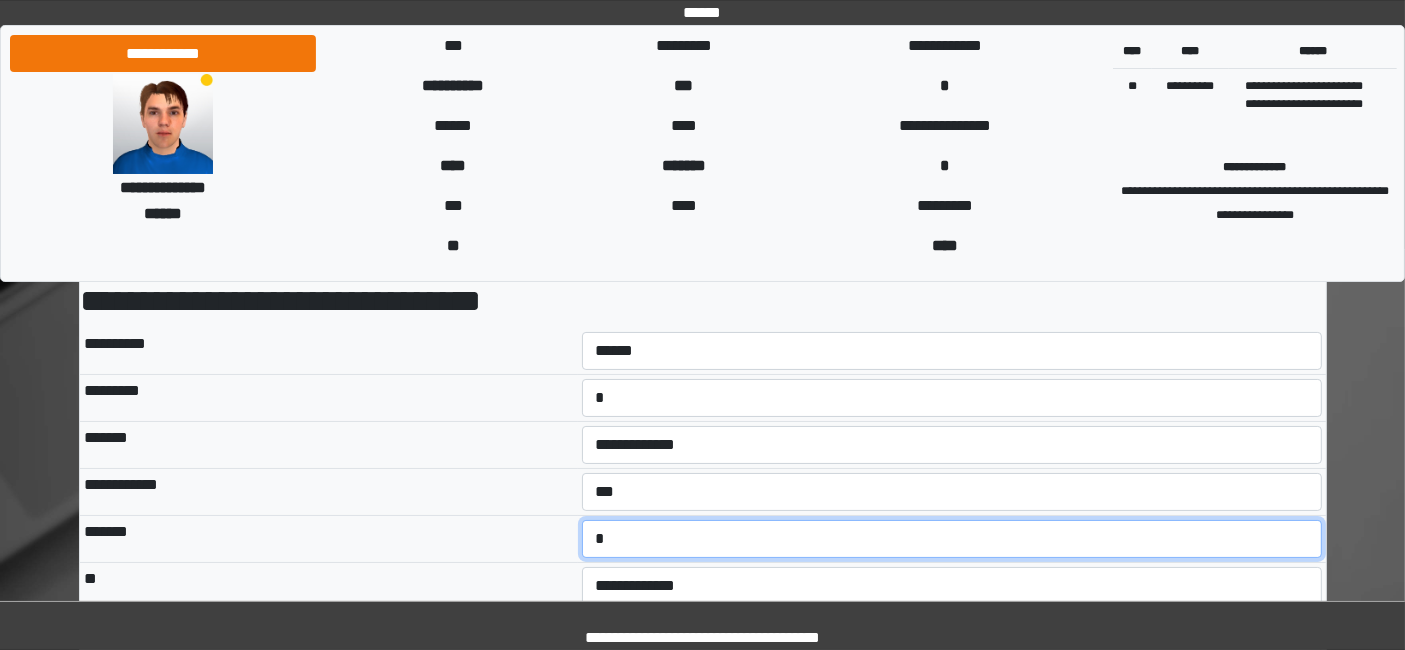 scroll, scrollTop: 222, scrollLeft: 0, axis: vertical 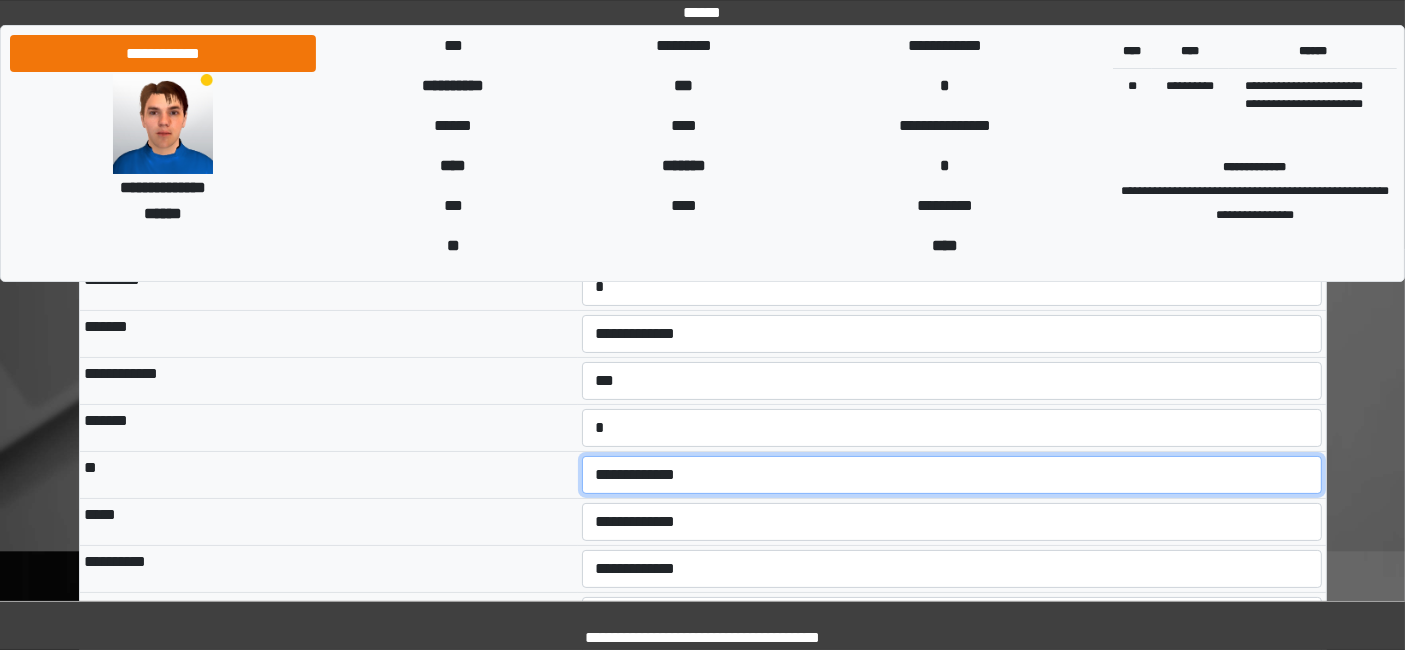 click on "**********" at bounding box center (952, 475) 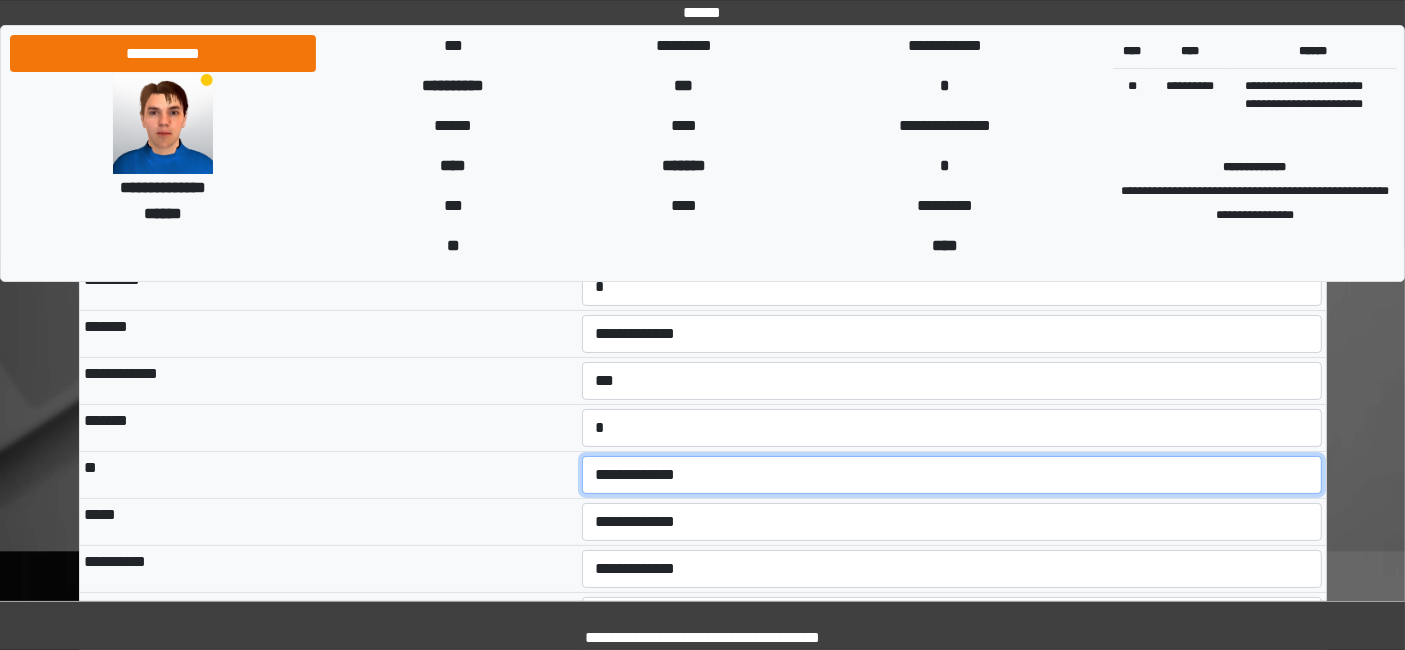 select on "***" 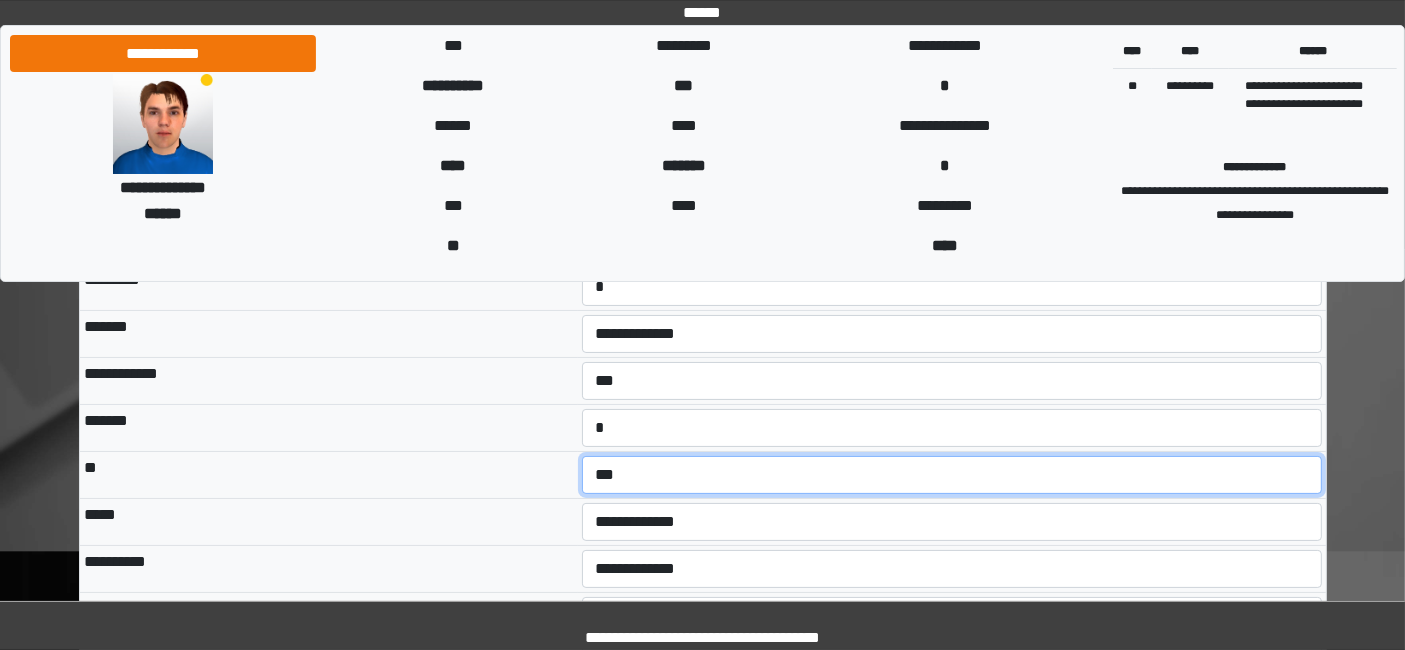 click on "**********" at bounding box center (952, 475) 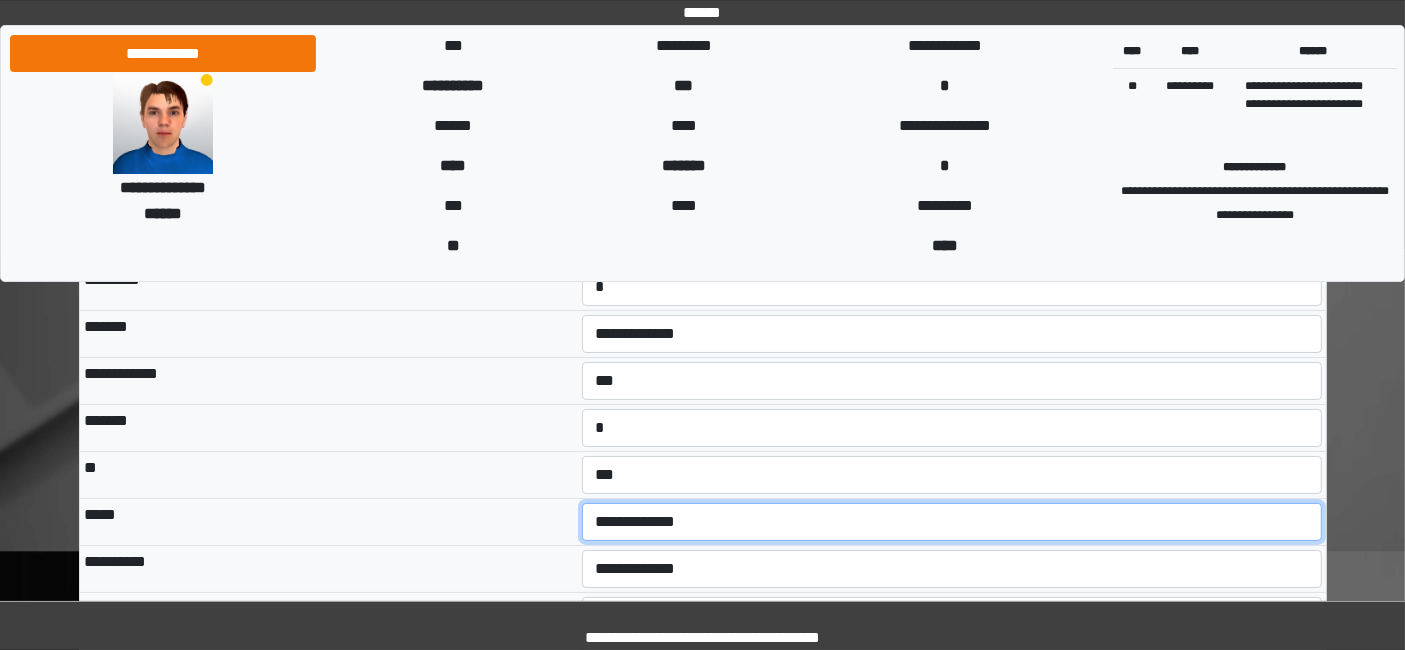 click on "**********" at bounding box center (952, 522) 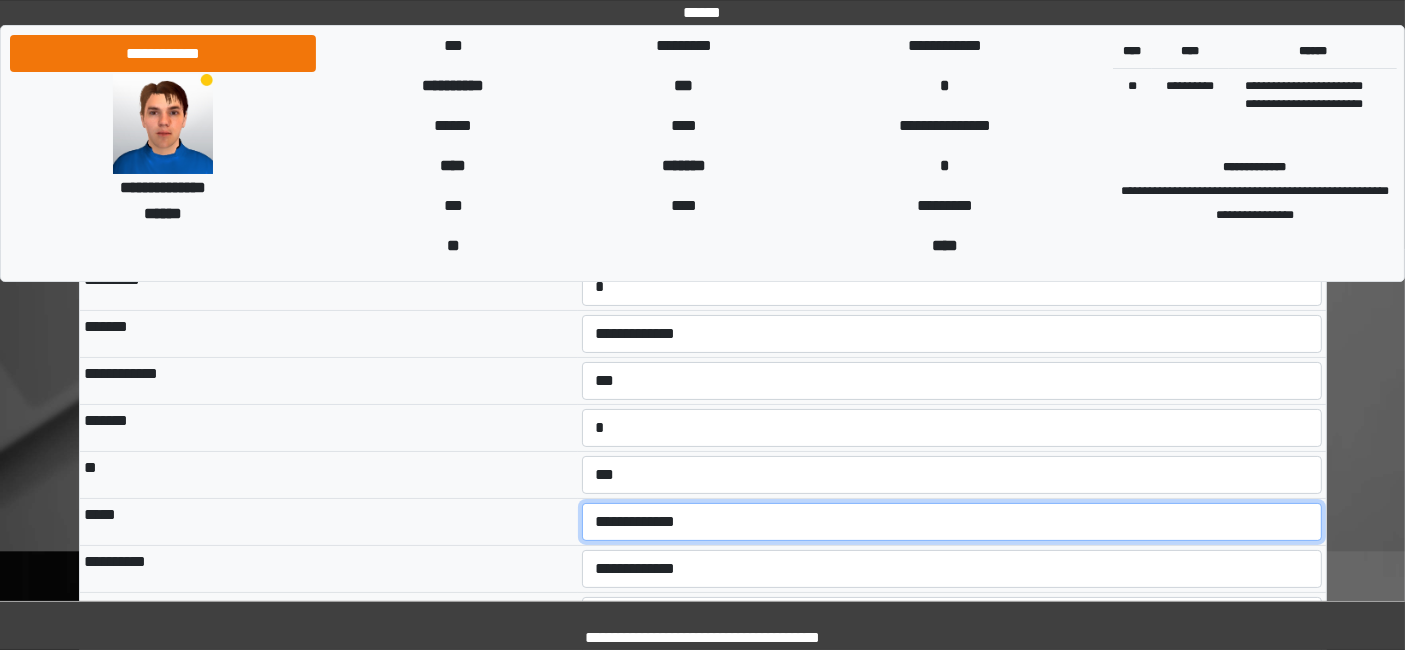 select on "***" 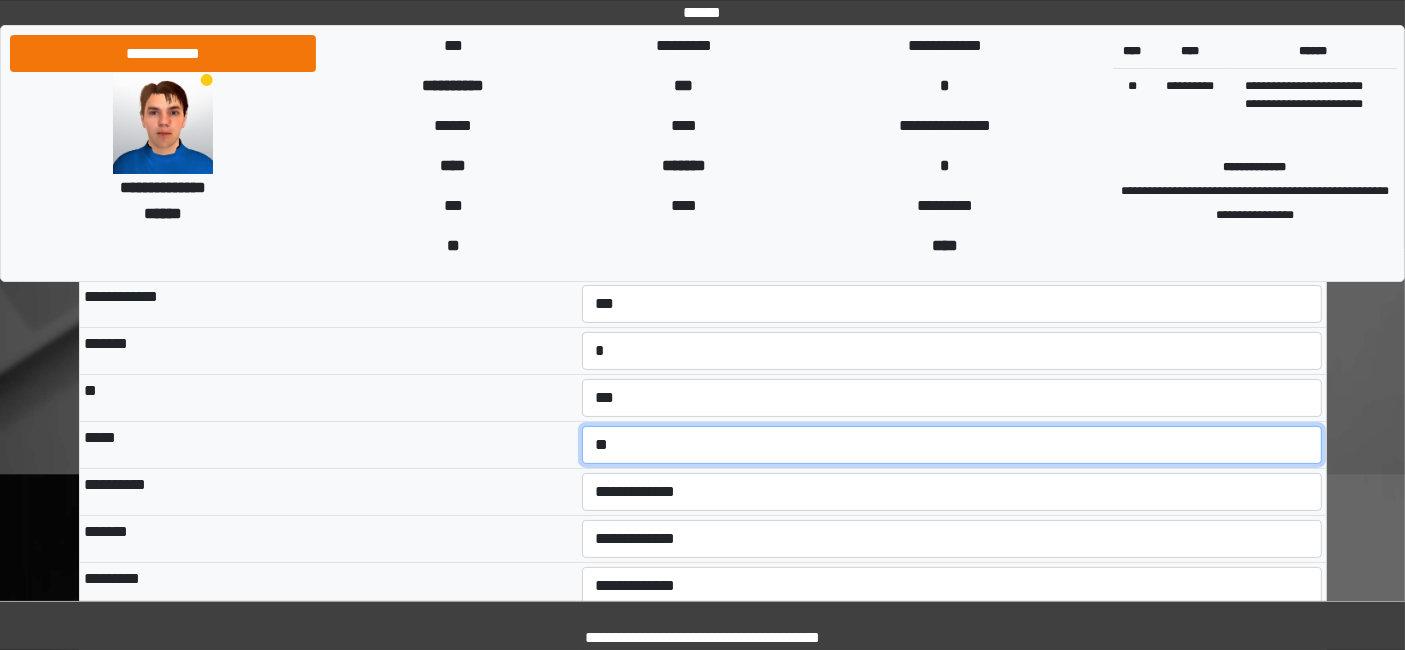 scroll, scrollTop: 333, scrollLeft: 0, axis: vertical 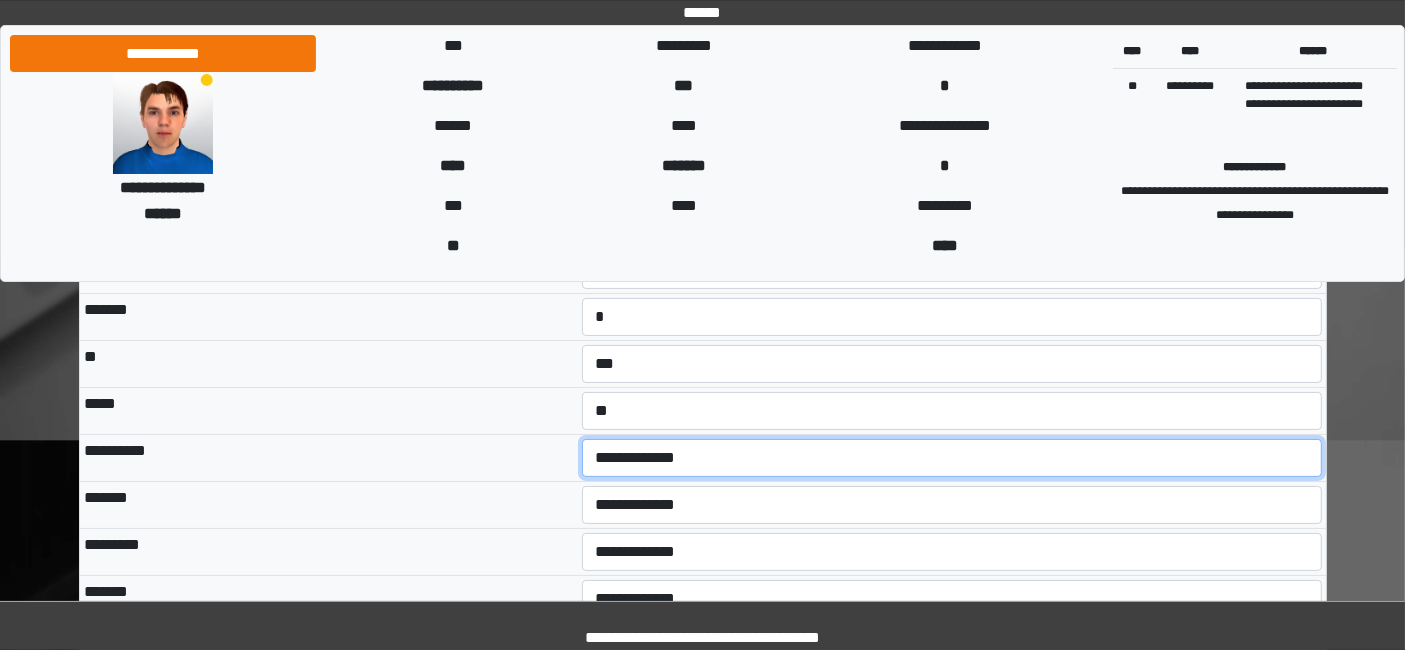 click on "**********" at bounding box center [952, 458] 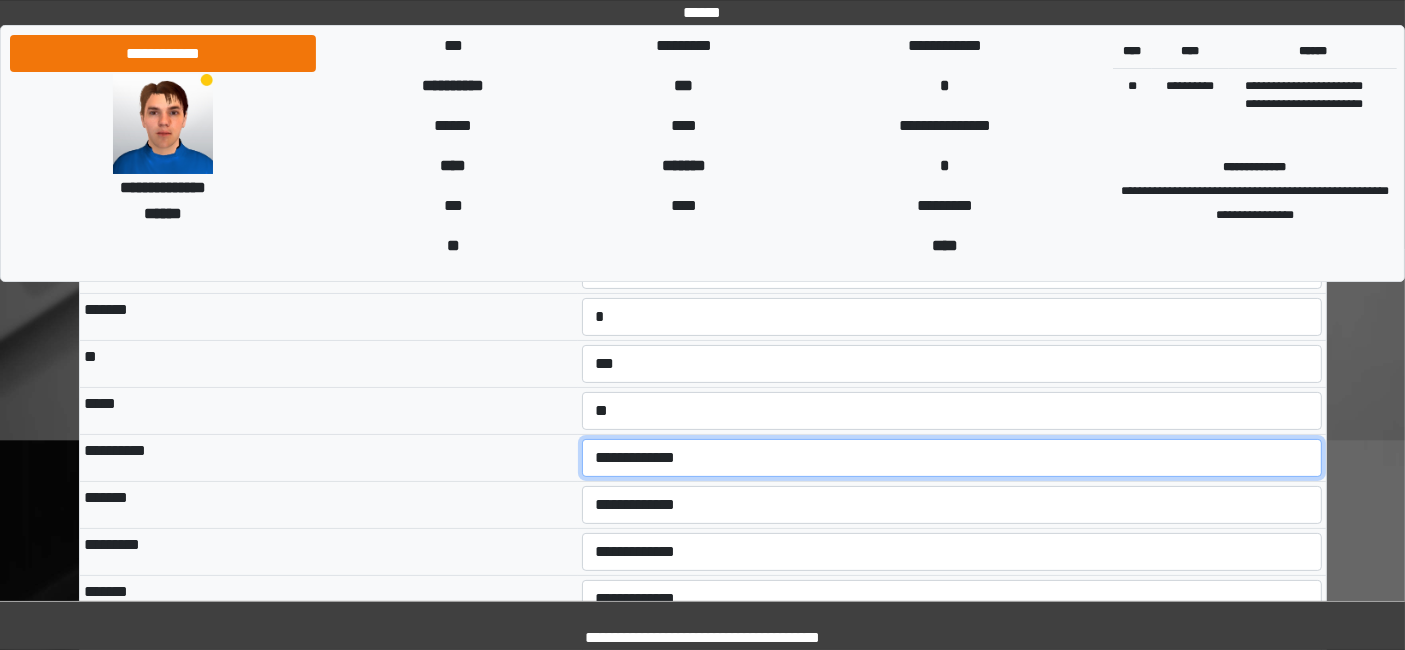 select on "***" 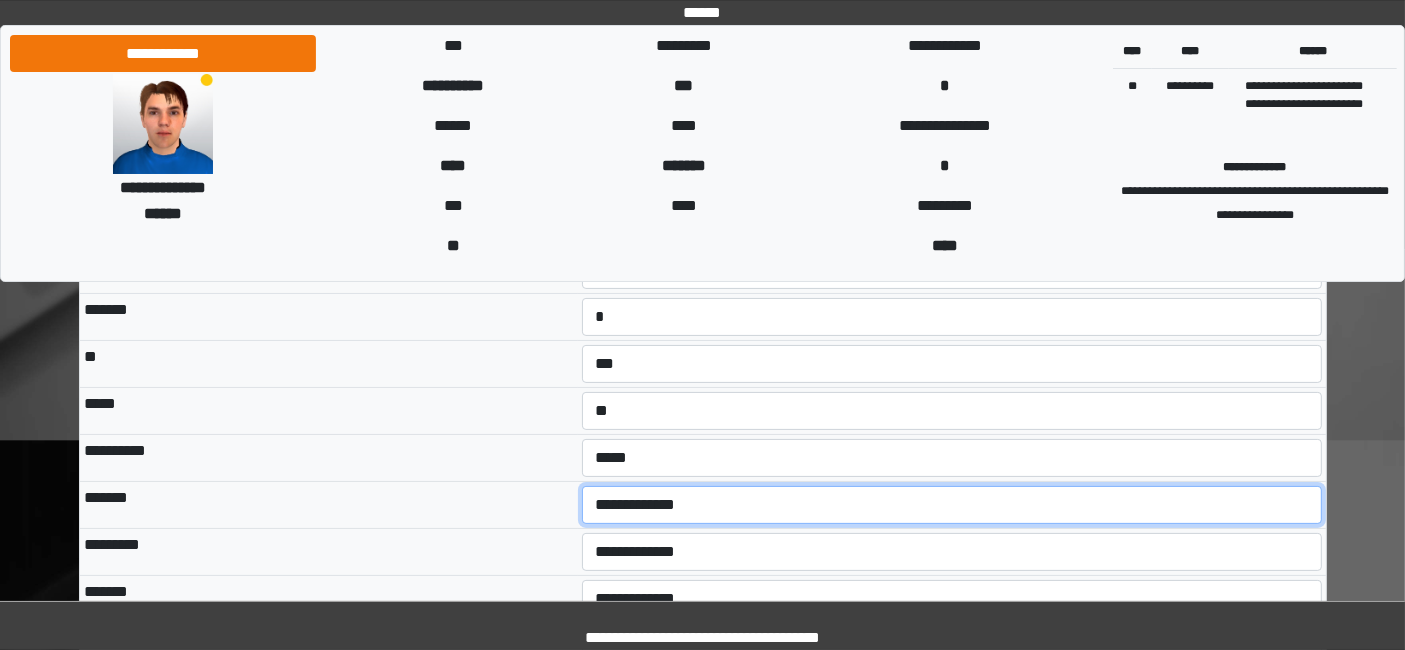 click on "**********" at bounding box center [952, 505] 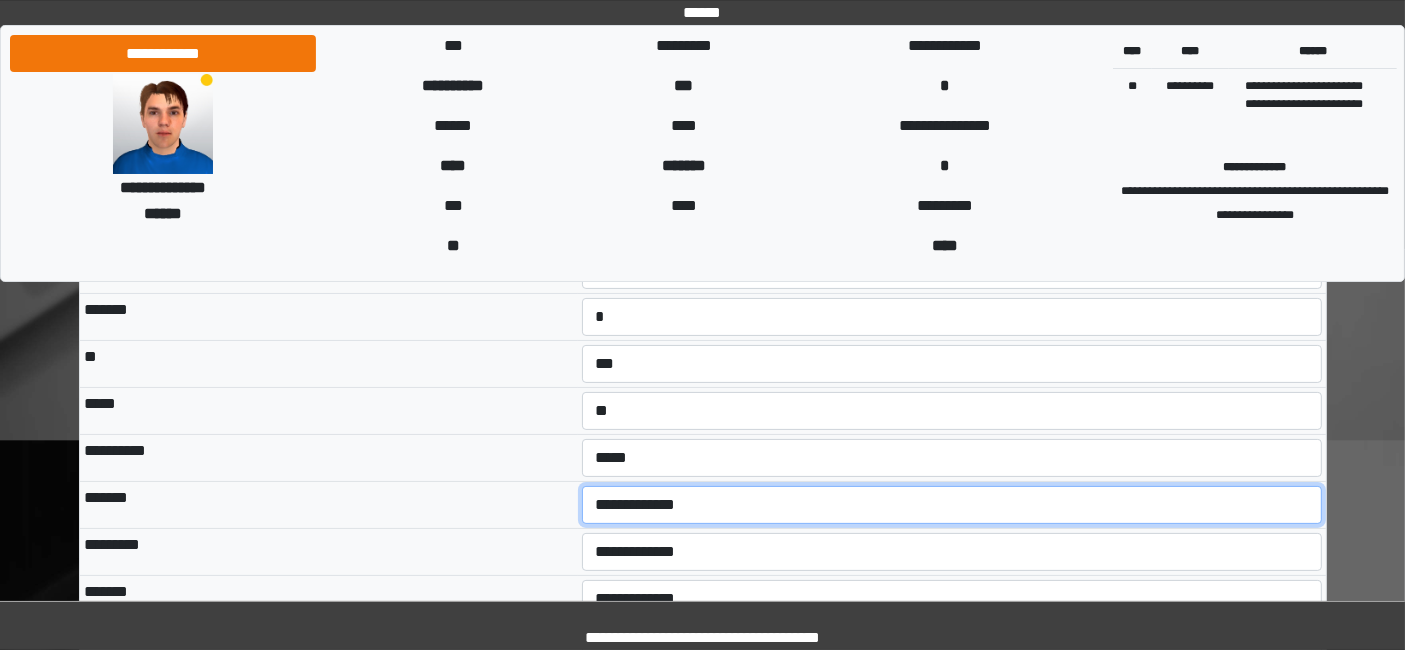 select on "***" 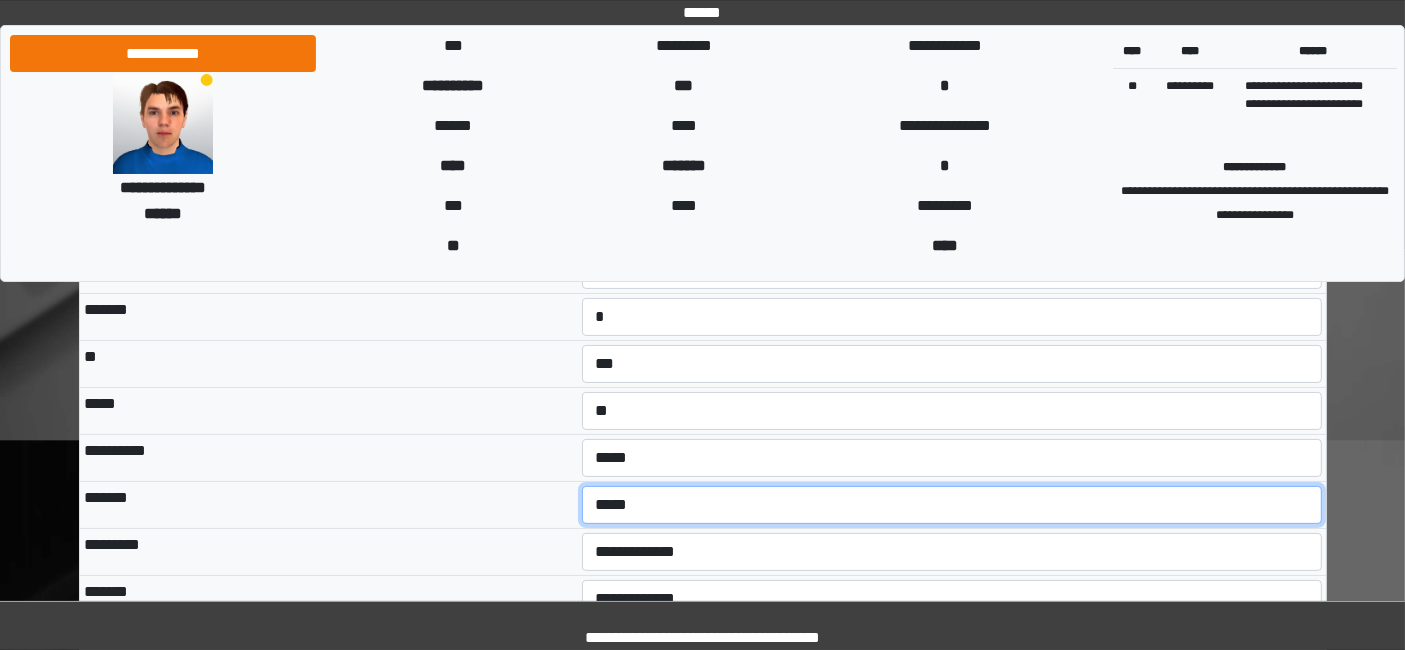 click on "**********" at bounding box center [952, 505] 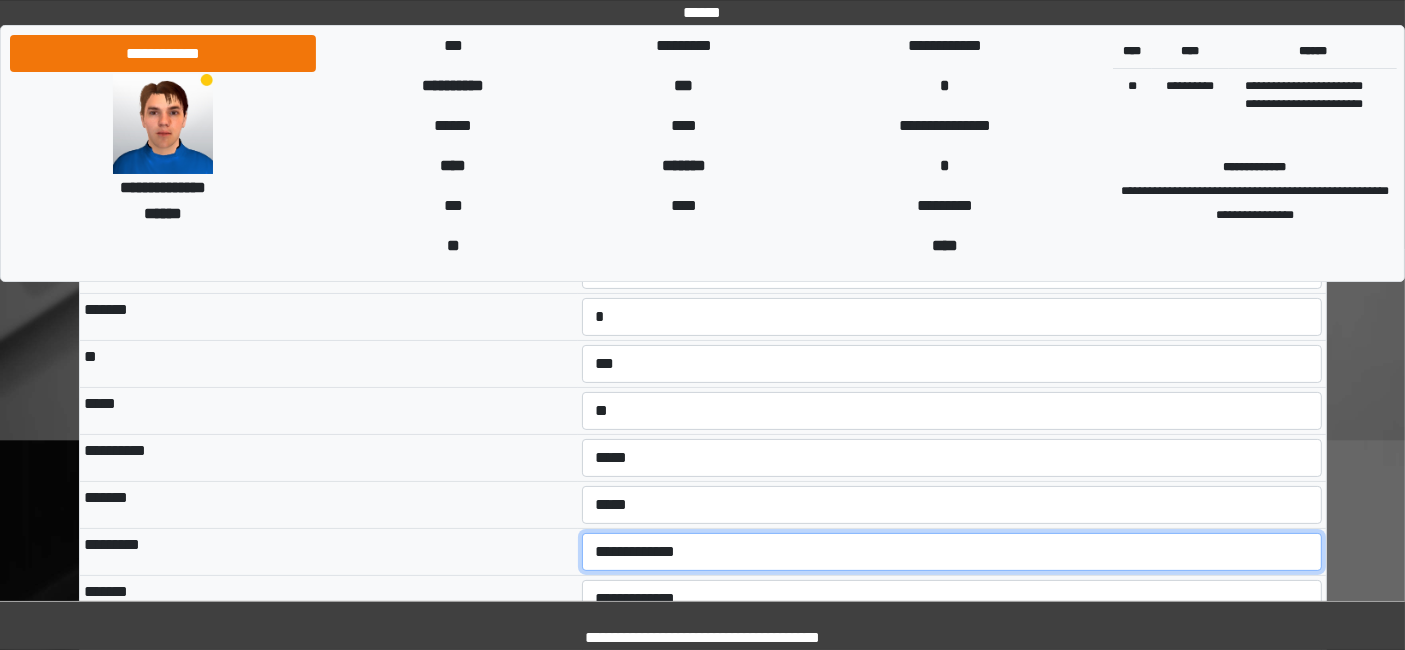 click on "**********" at bounding box center [952, 552] 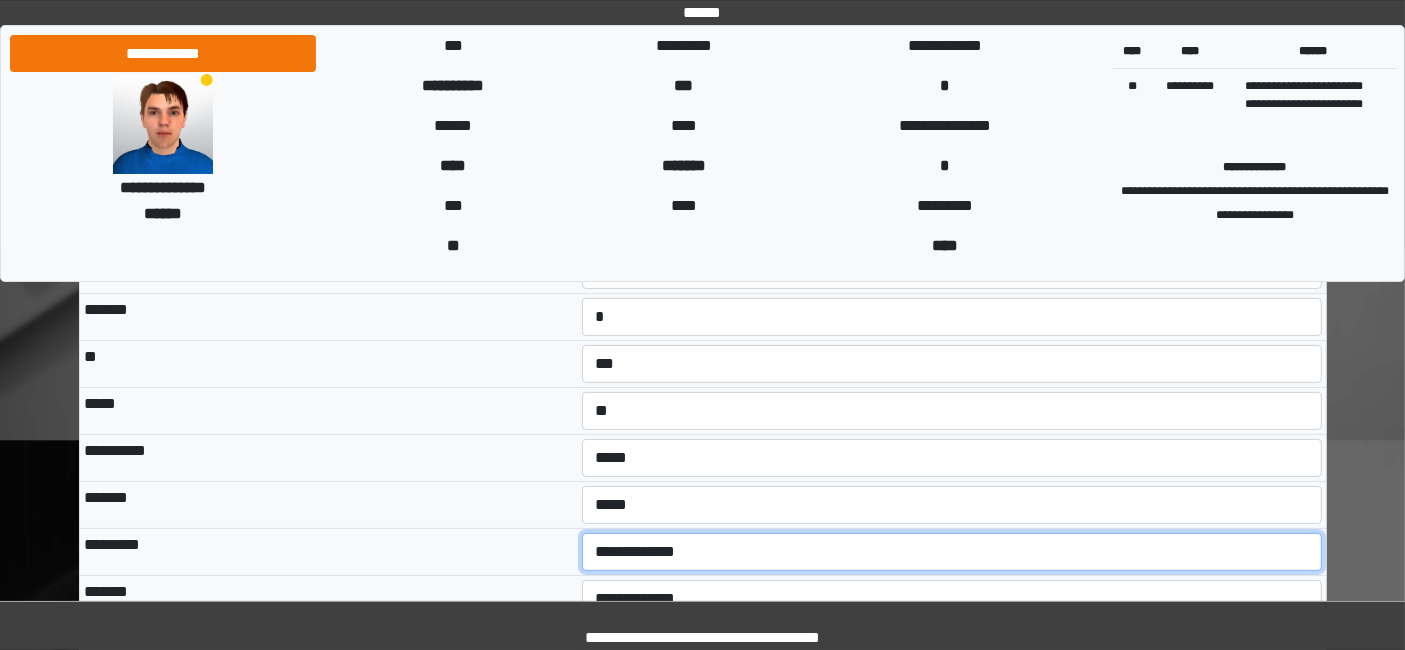 select on "***" 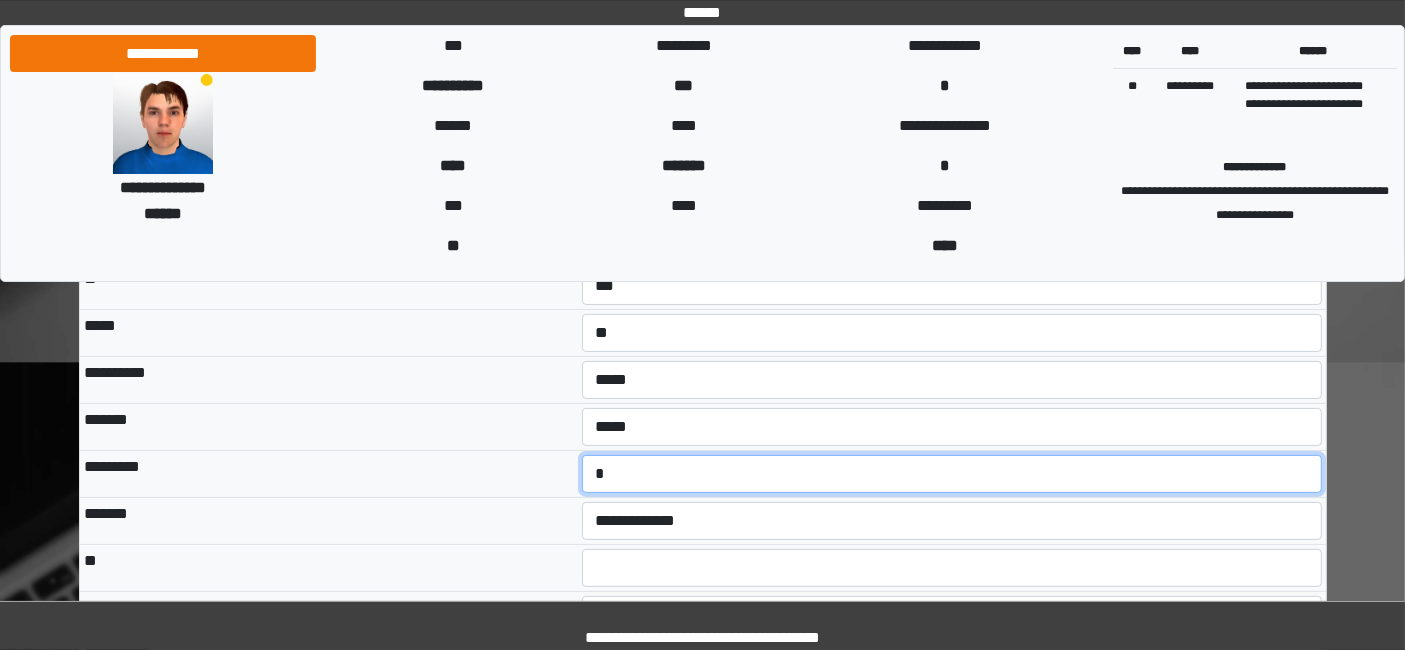scroll, scrollTop: 444, scrollLeft: 0, axis: vertical 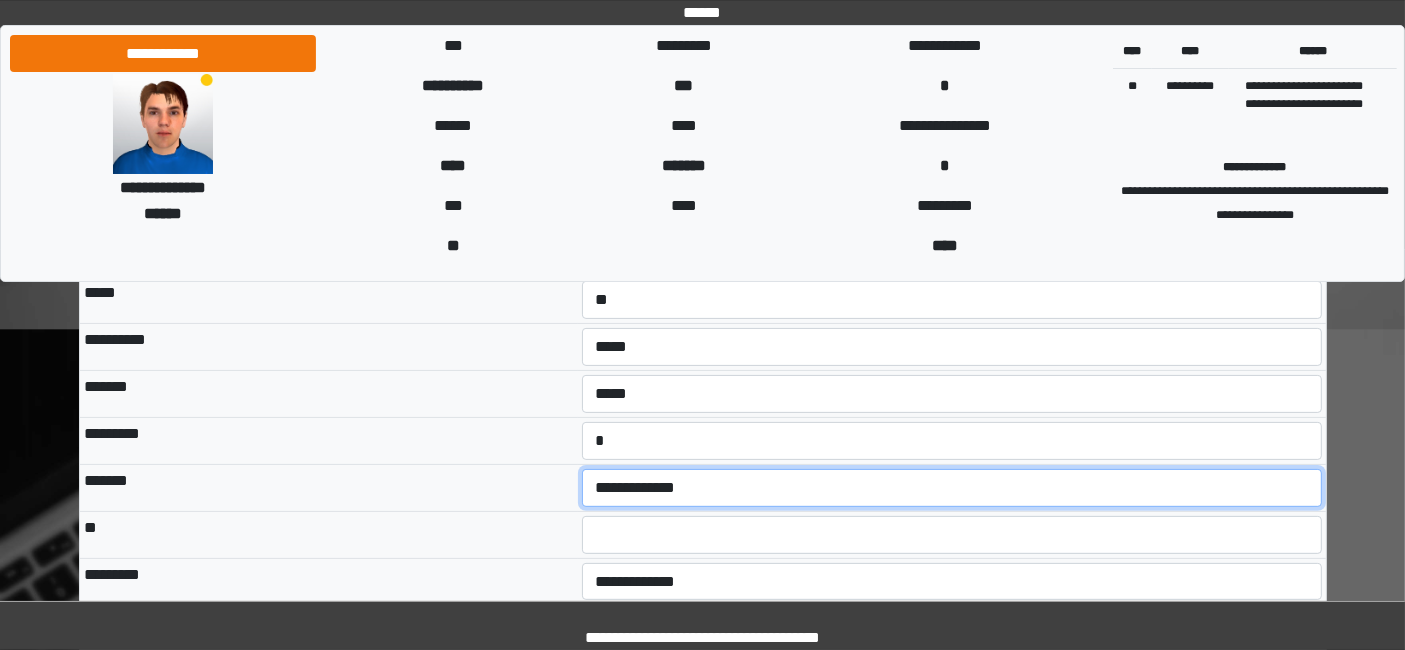 click on "**********" at bounding box center [952, 488] 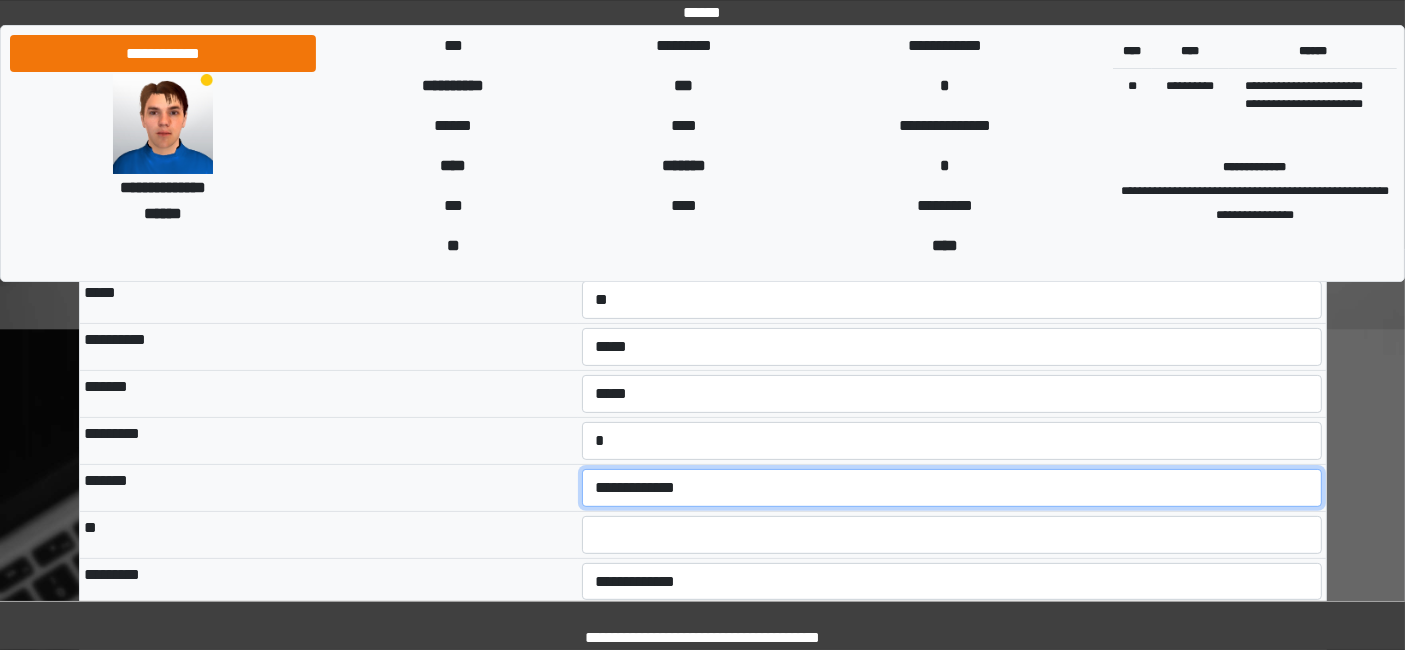select on "***" 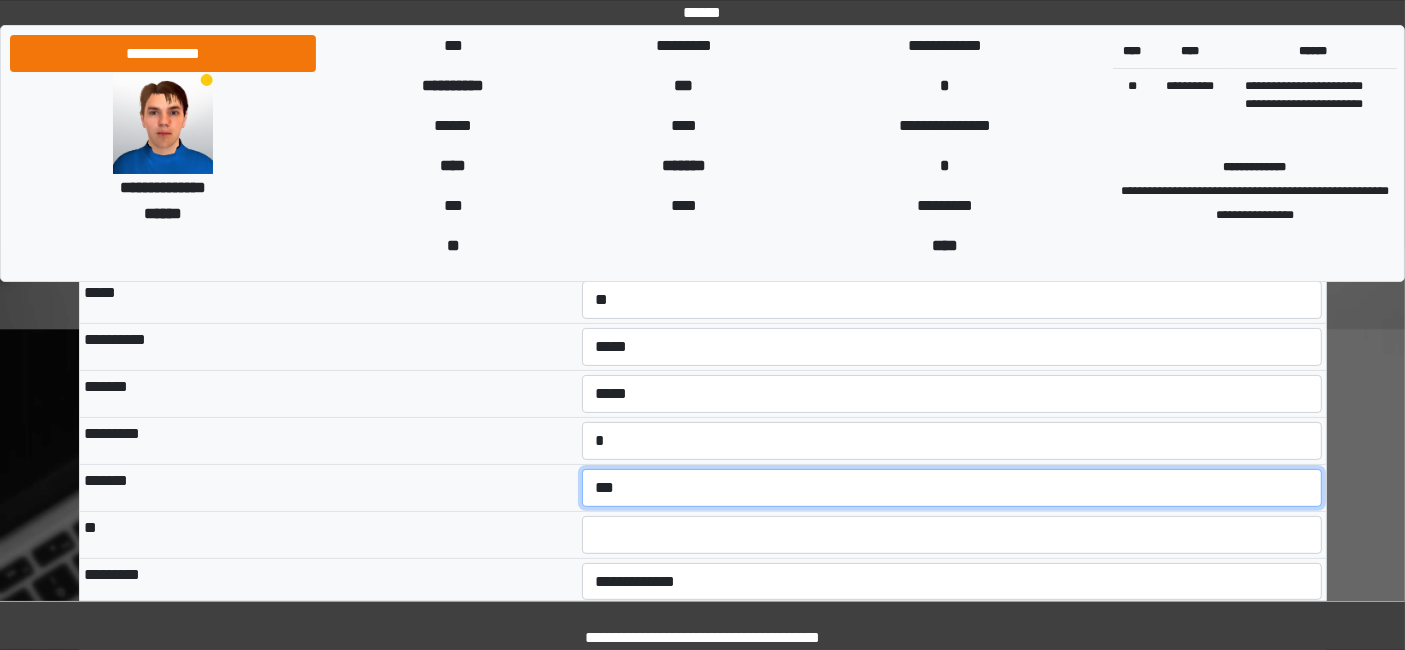click on "**********" at bounding box center [952, 488] 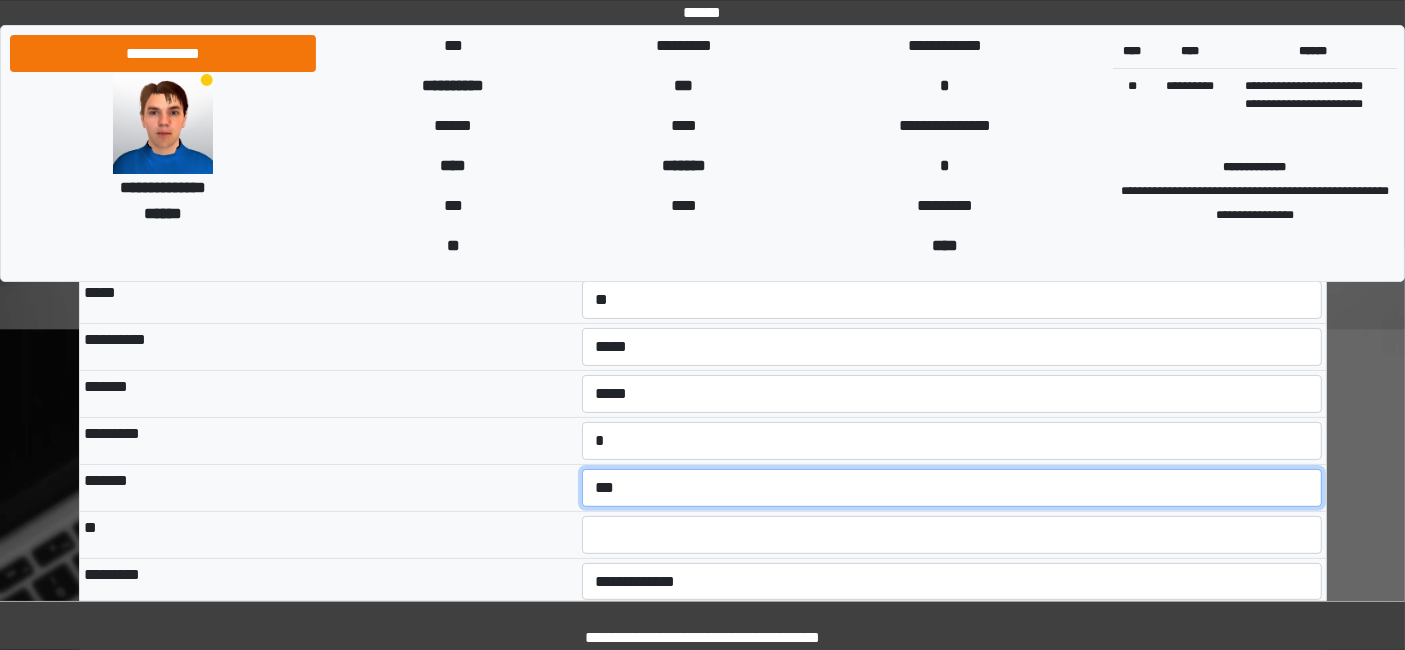 scroll, scrollTop: 555, scrollLeft: 0, axis: vertical 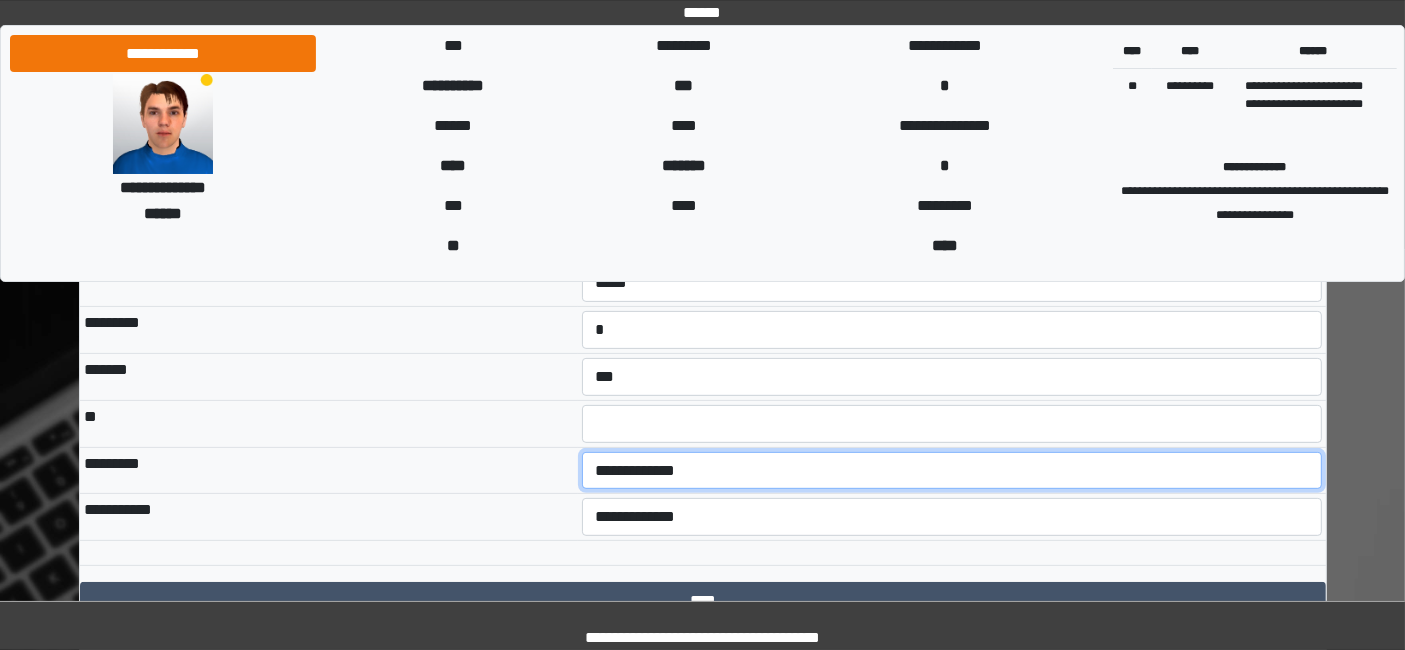click on "**********" at bounding box center [952, 470] 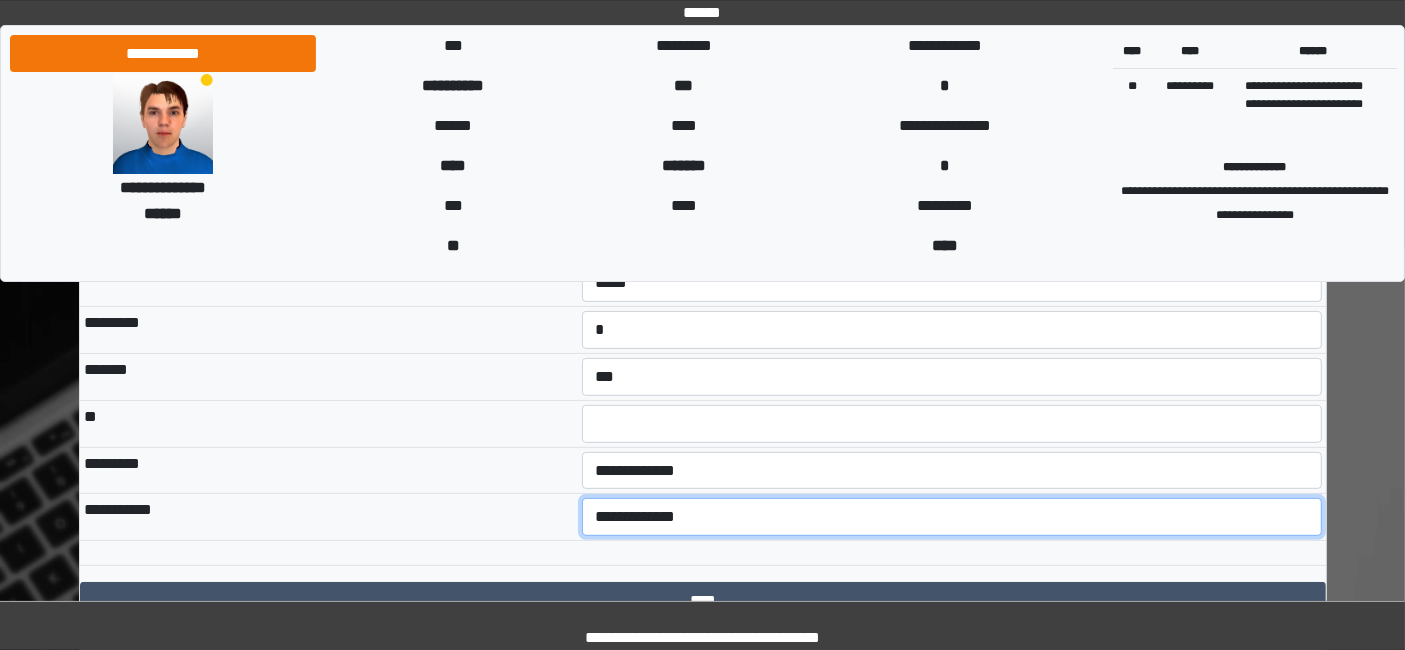 click on "**********" at bounding box center (952, 516) 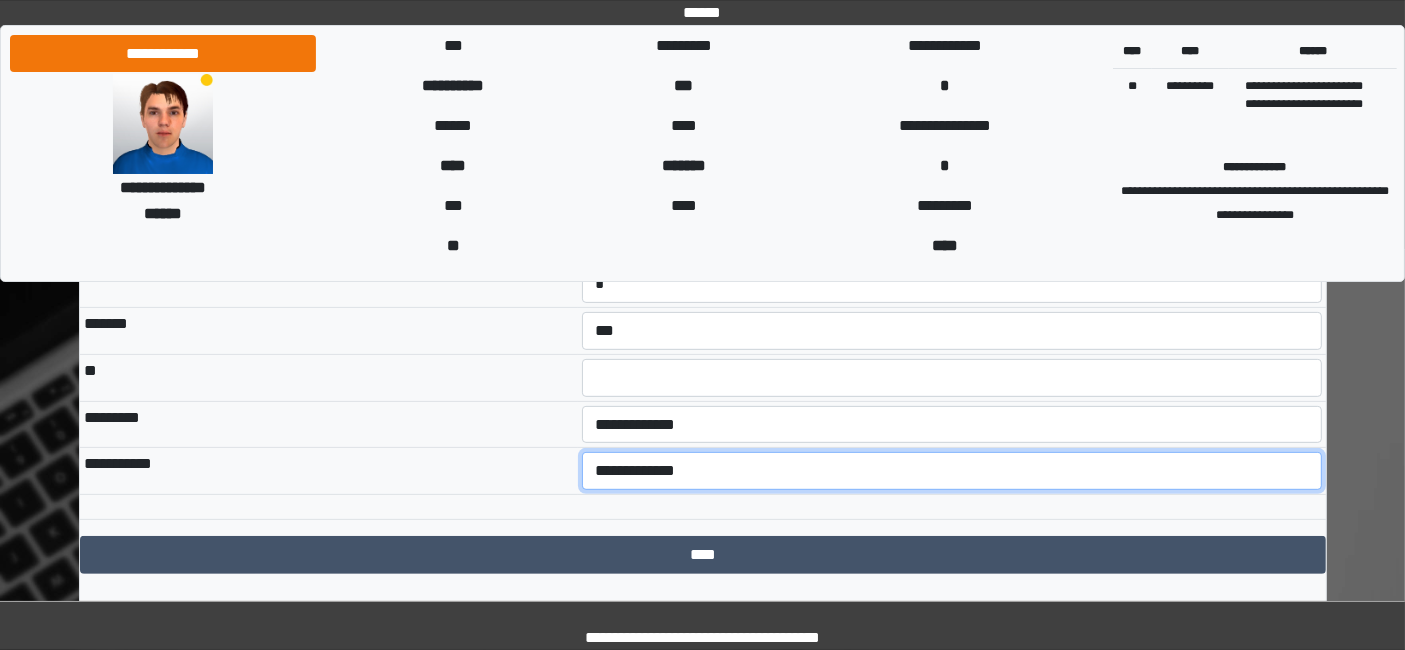 scroll, scrollTop: 625, scrollLeft: 0, axis: vertical 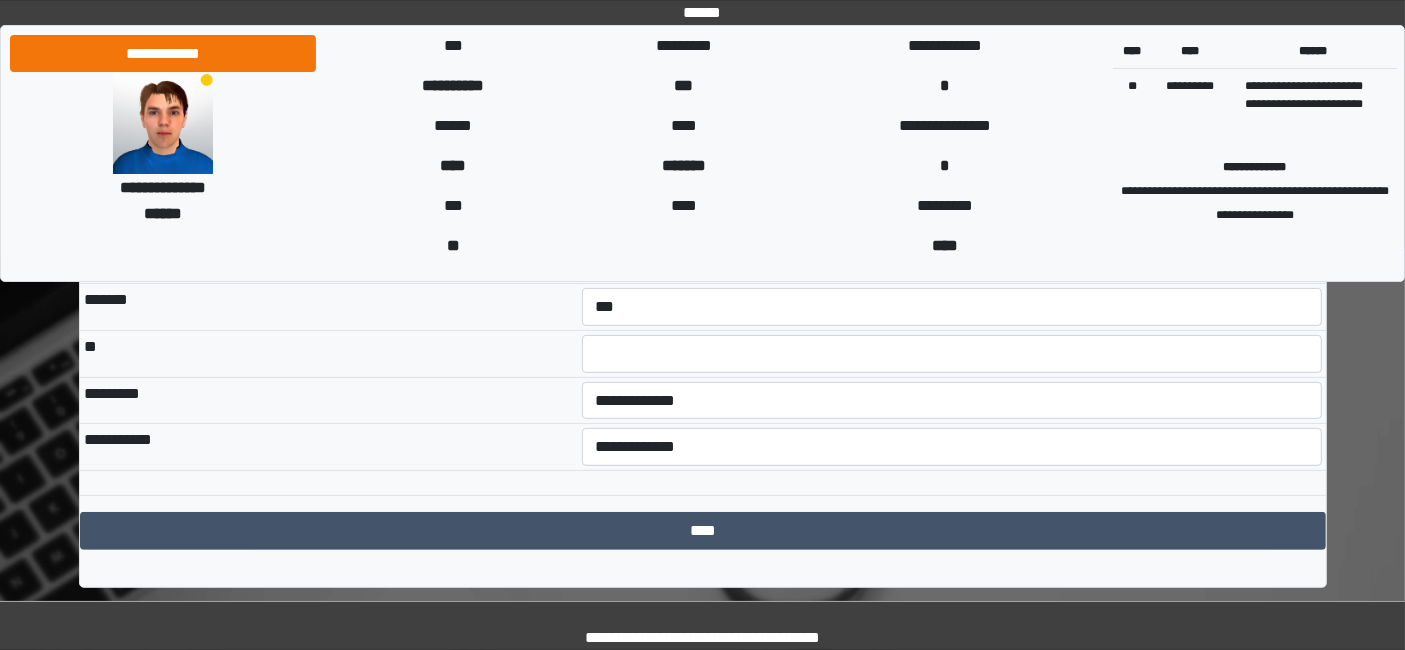 click on "**********" at bounding box center [952, 447] 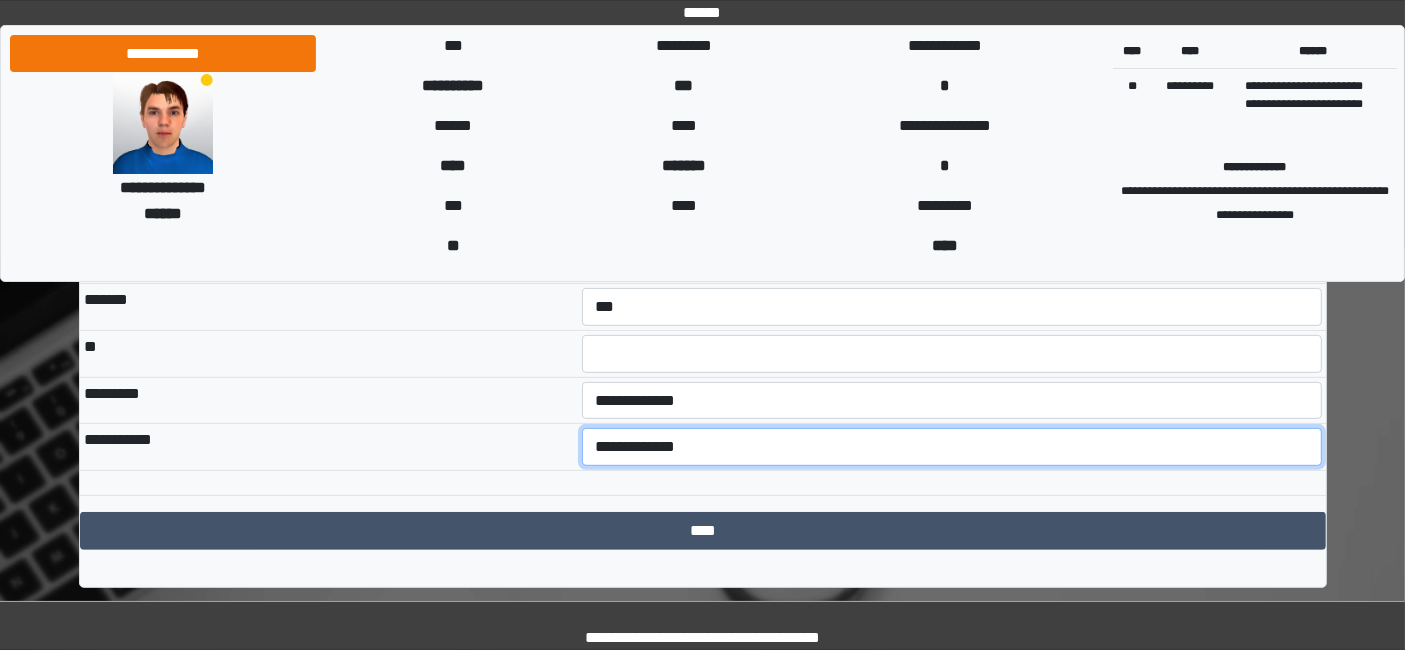 click on "**********" at bounding box center [952, 446] 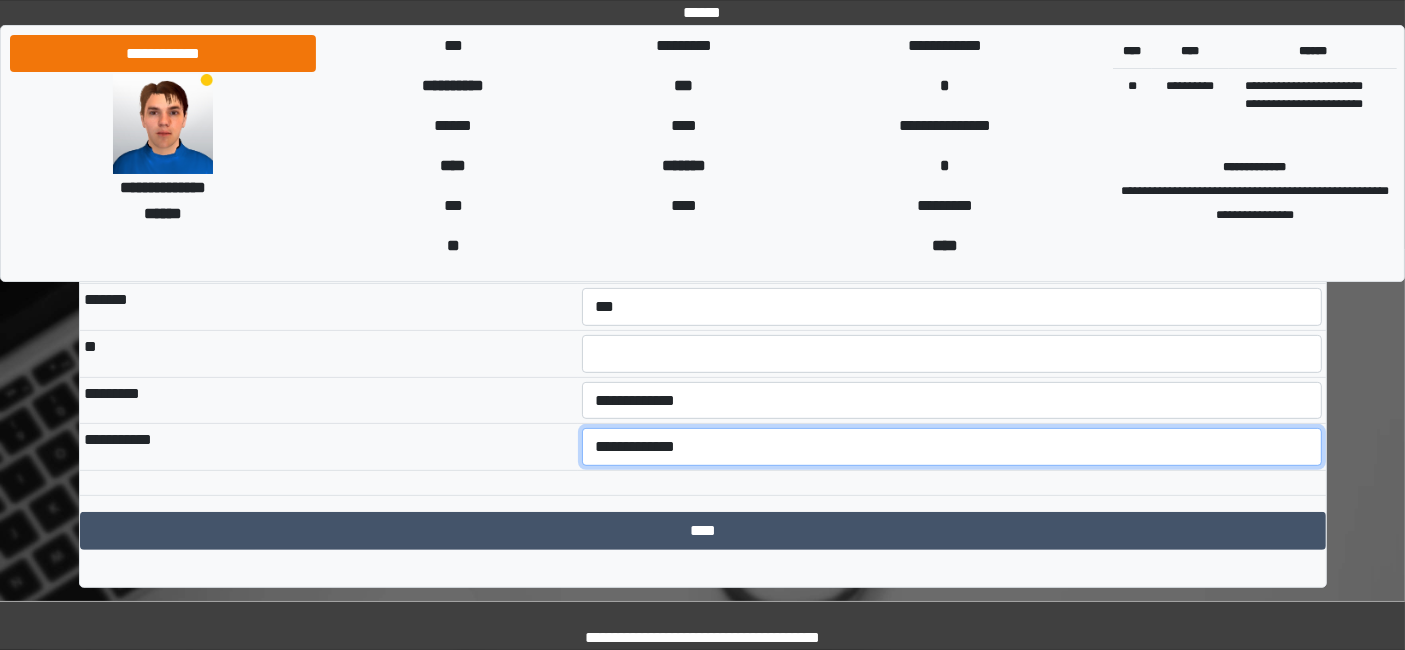 select on "*" 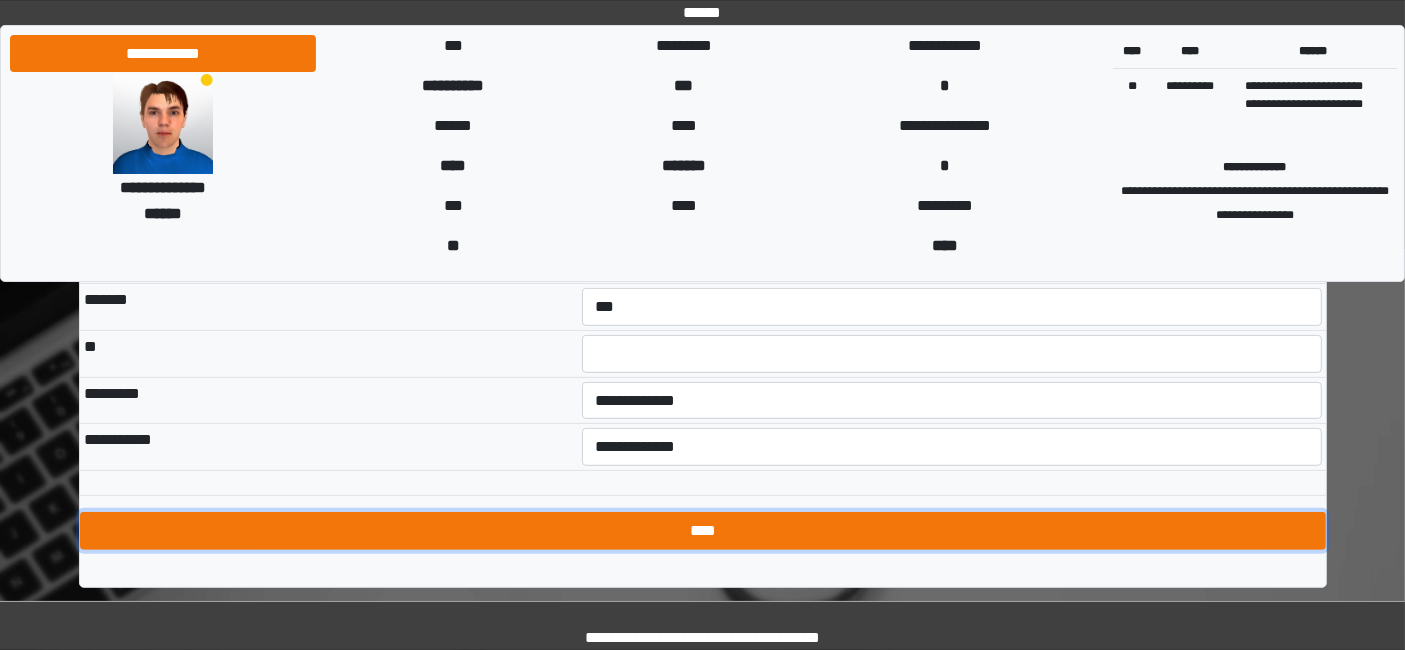 click on "****" at bounding box center [703, 531] 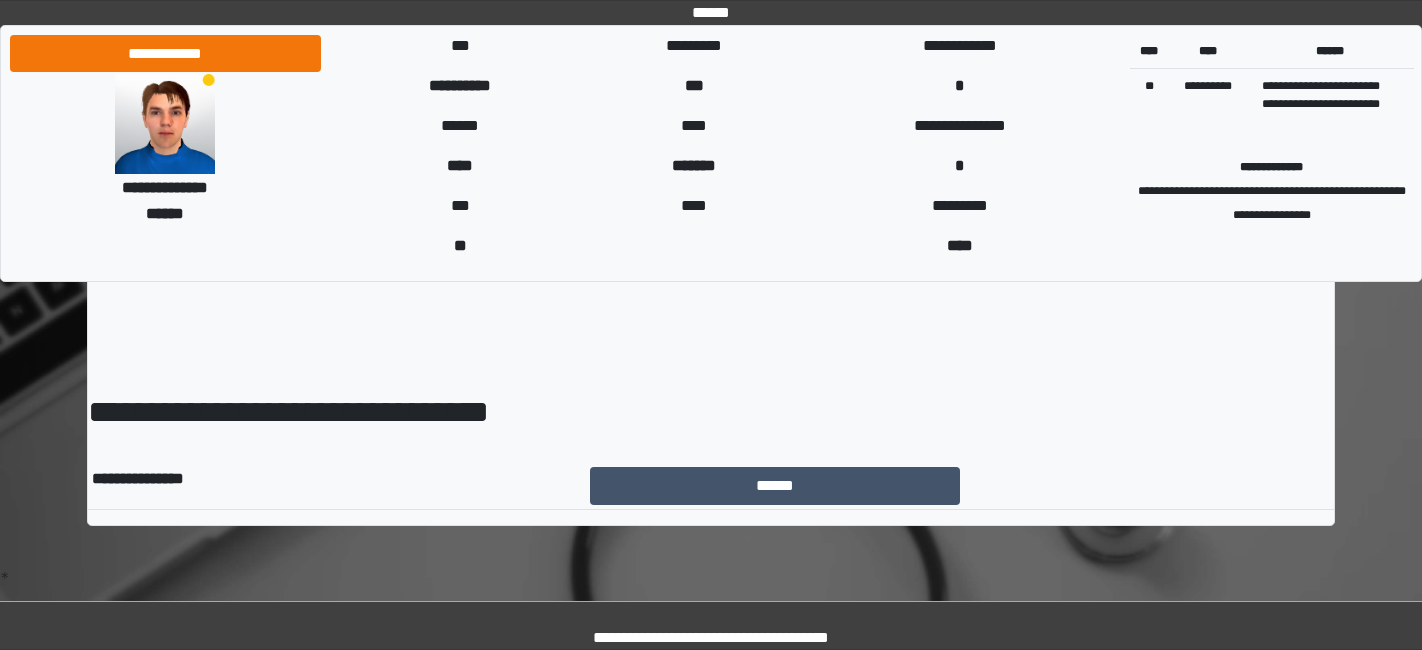 scroll, scrollTop: 0, scrollLeft: 0, axis: both 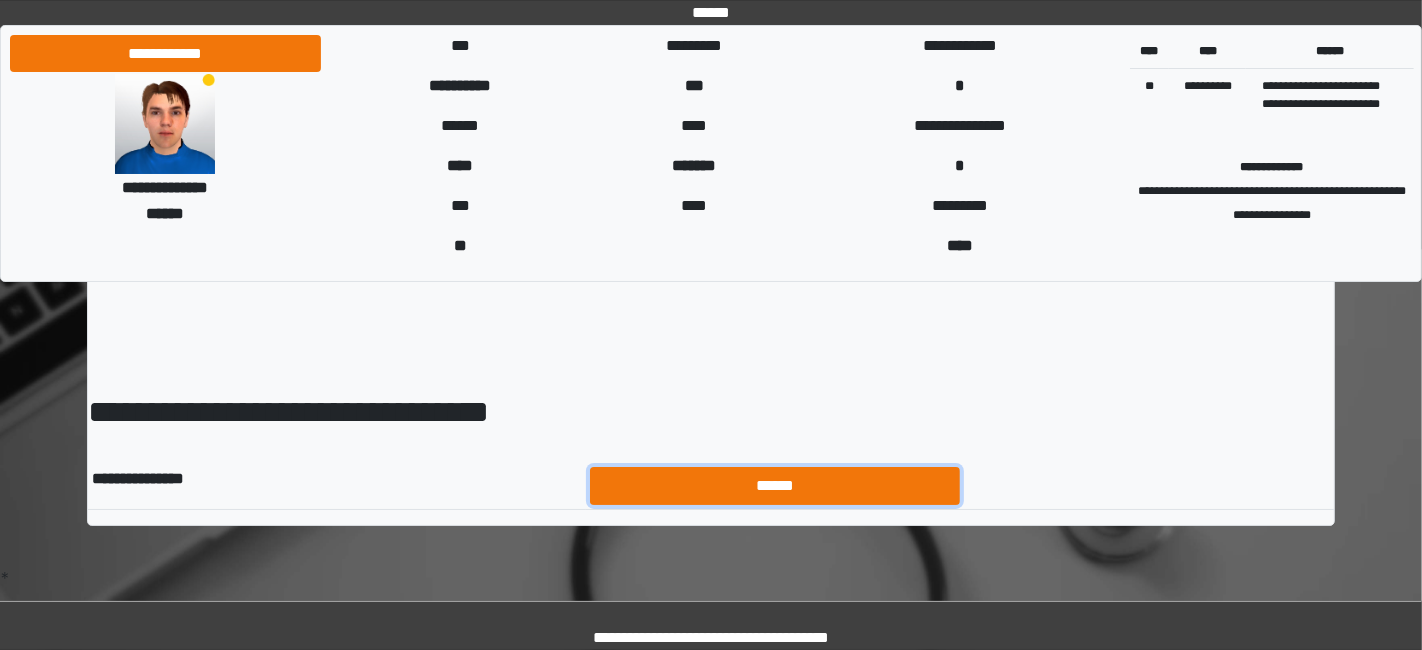 click on "******" at bounding box center [775, 485] 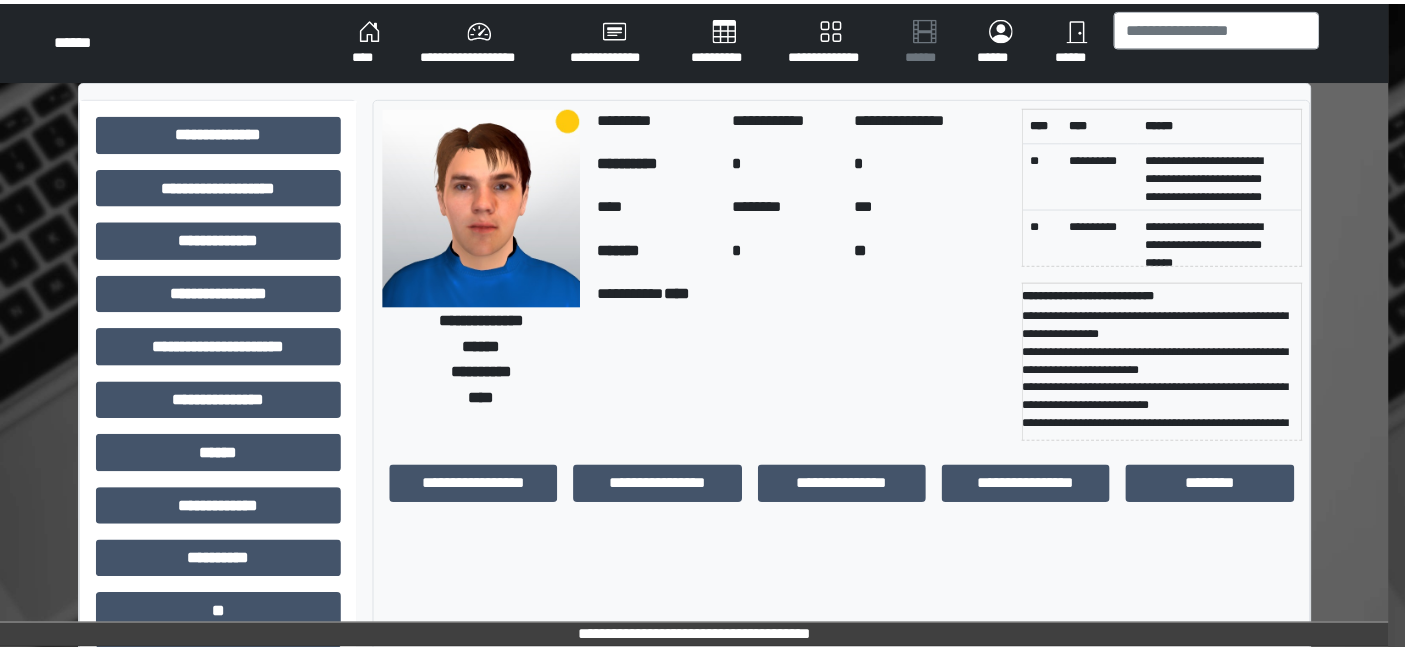 scroll, scrollTop: 0, scrollLeft: 0, axis: both 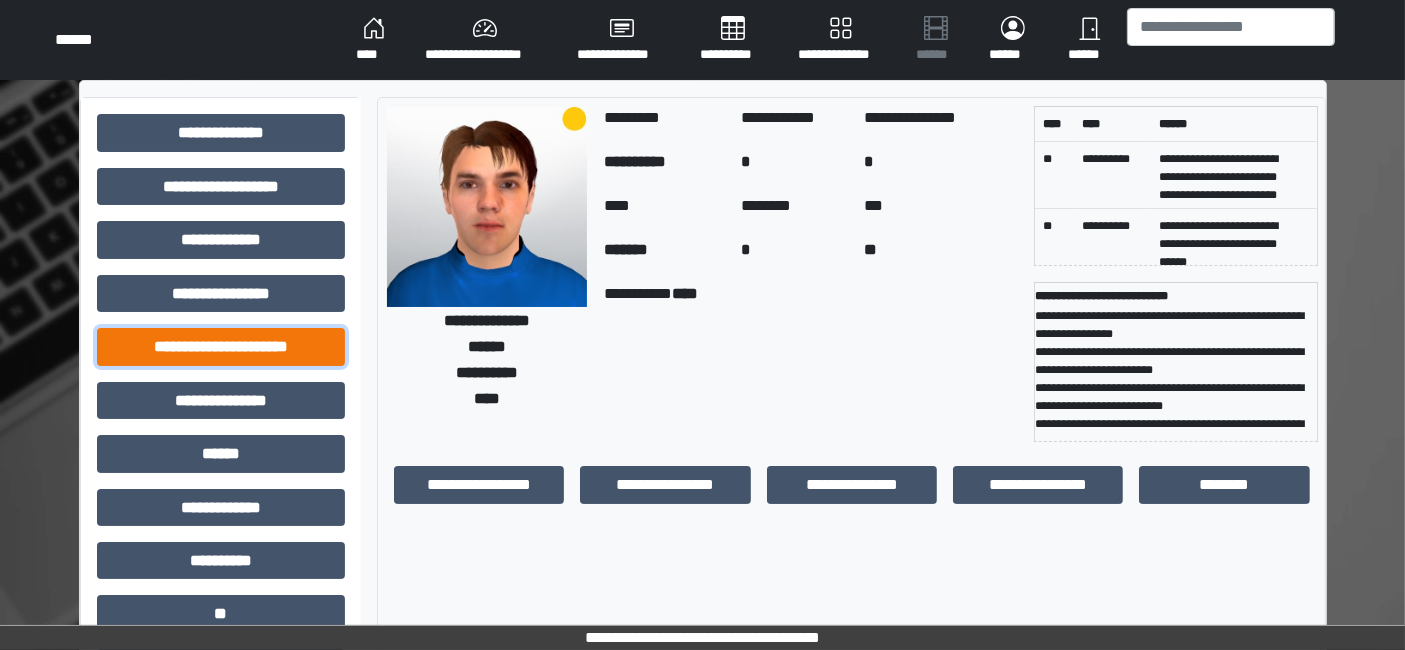 click on "**********" at bounding box center (221, 346) 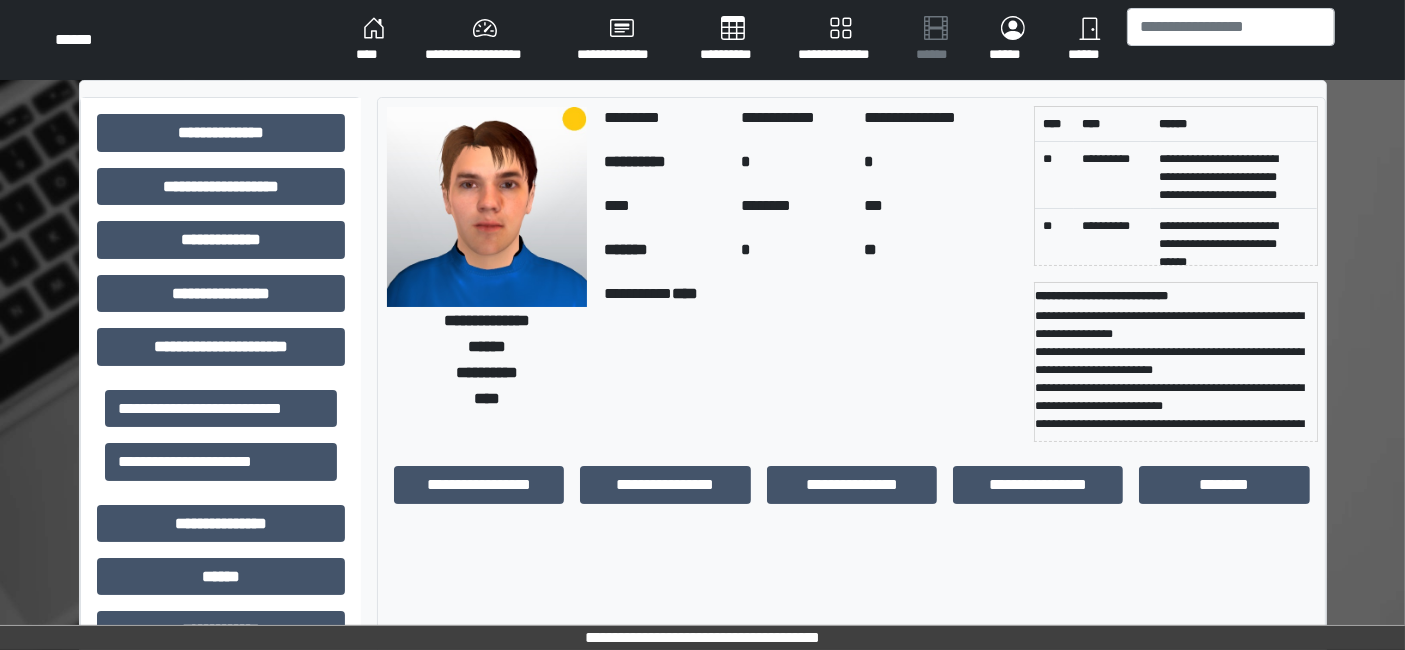 click on "**********" at bounding box center [221, 443] 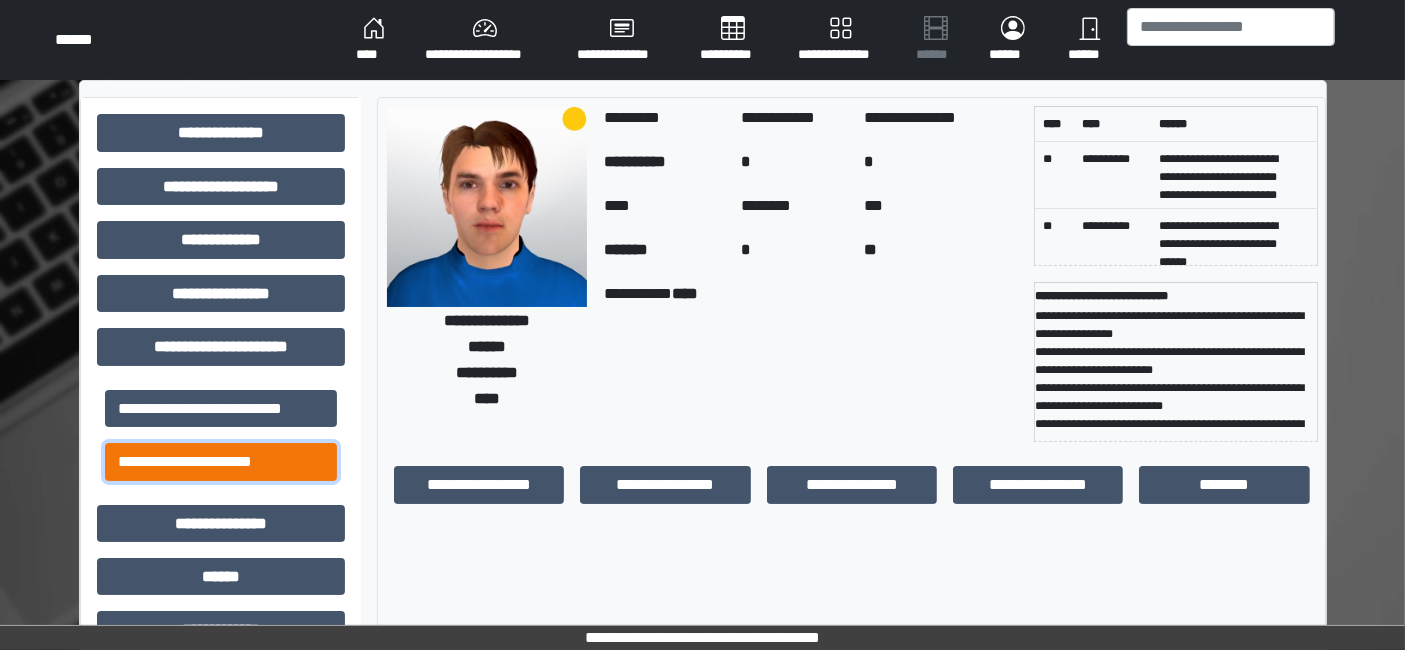 click on "**********" at bounding box center (221, 461) 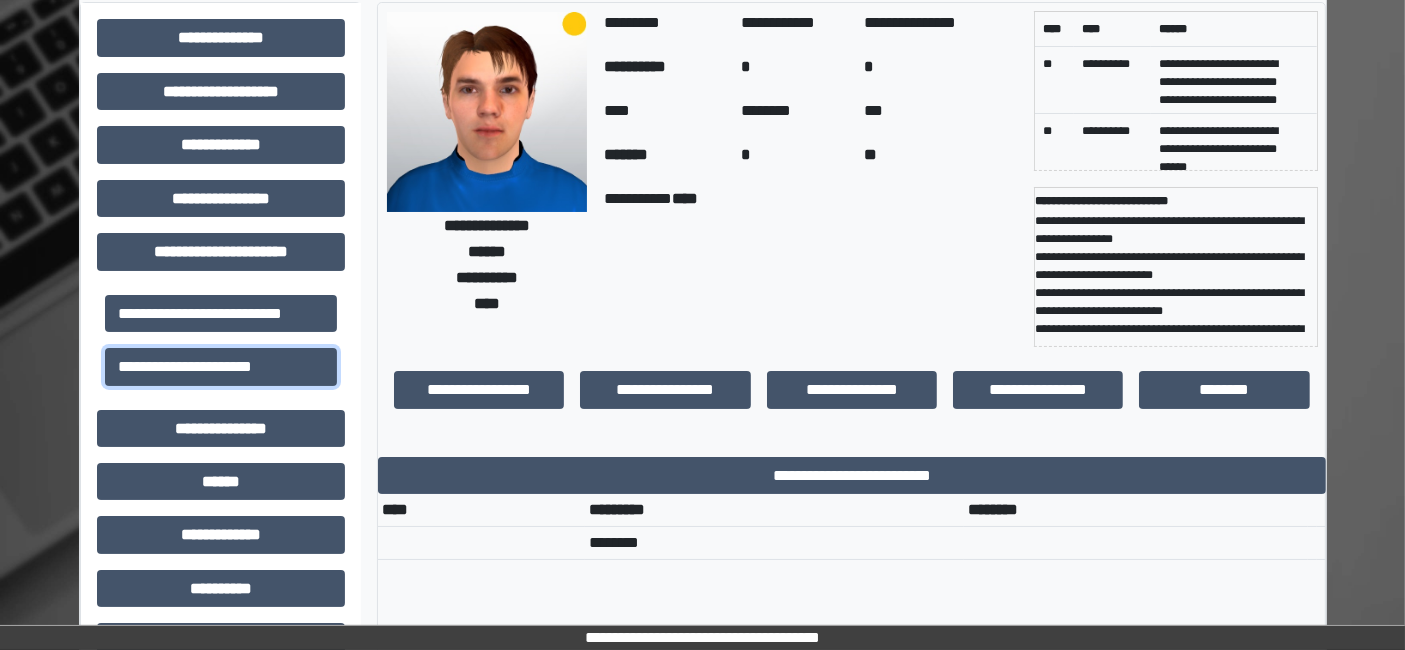 scroll, scrollTop: 222, scrollLeft: 0, axis: vertical 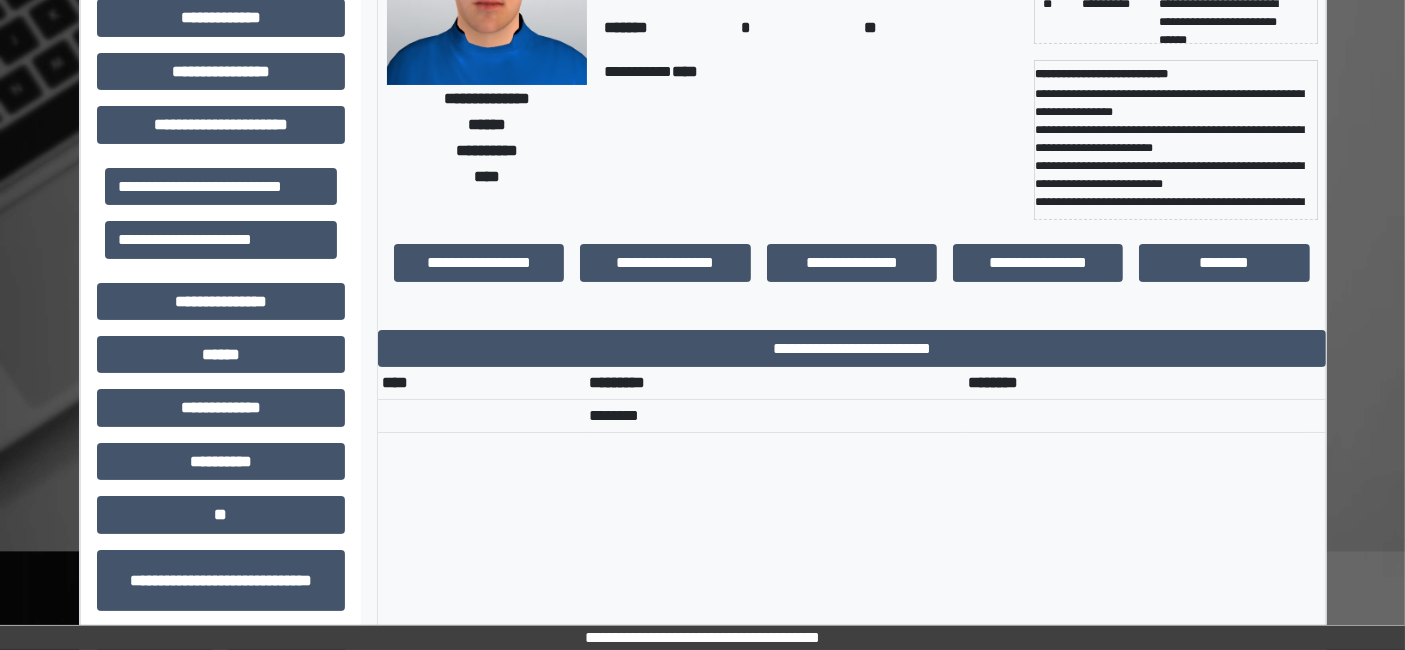 click on "*********" at bounding box center [774, 383] 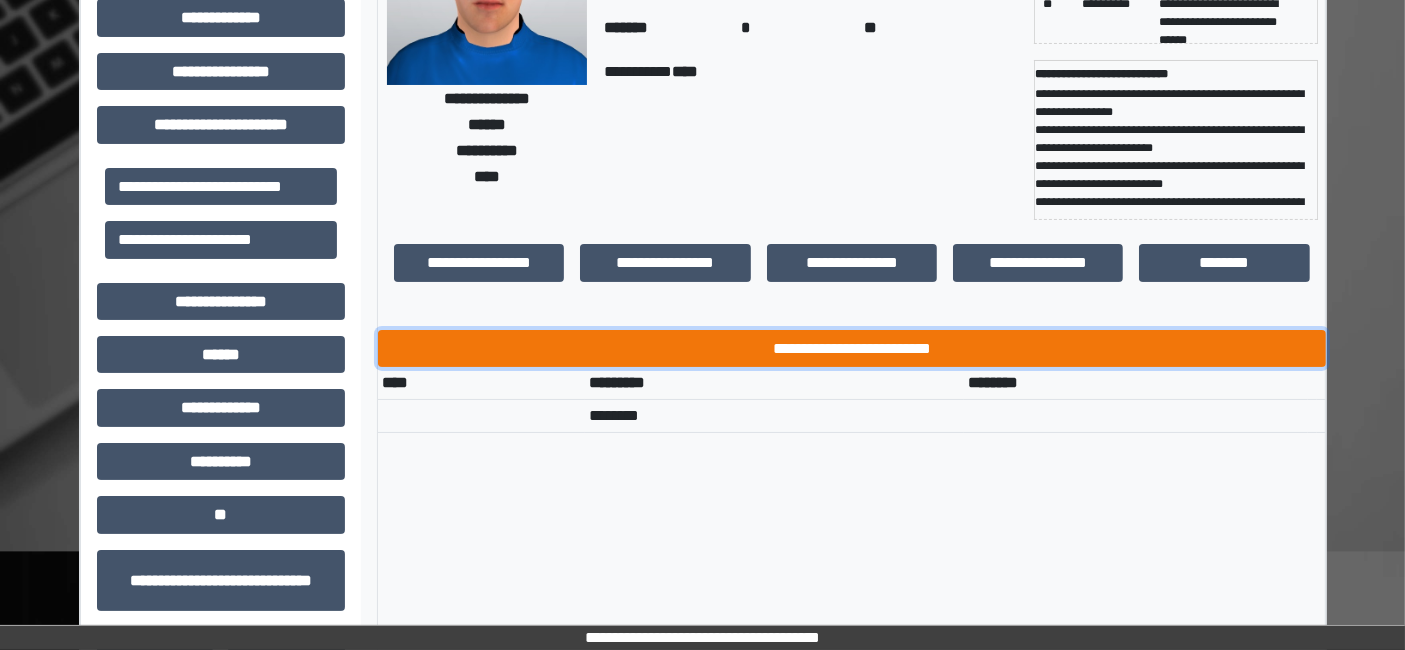 click on "**********" at bounding box center [852, 348] 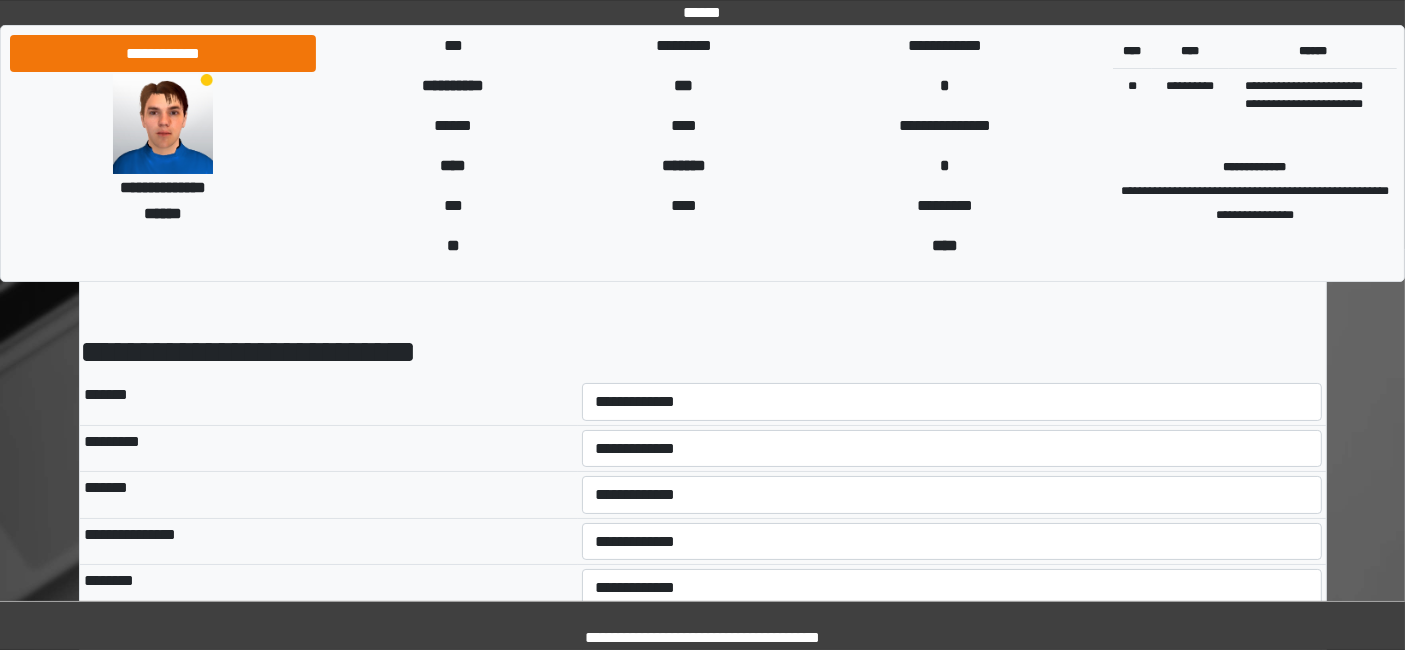 scroll, scrollTop: 111, scrollLeft: 0, axis: vertical 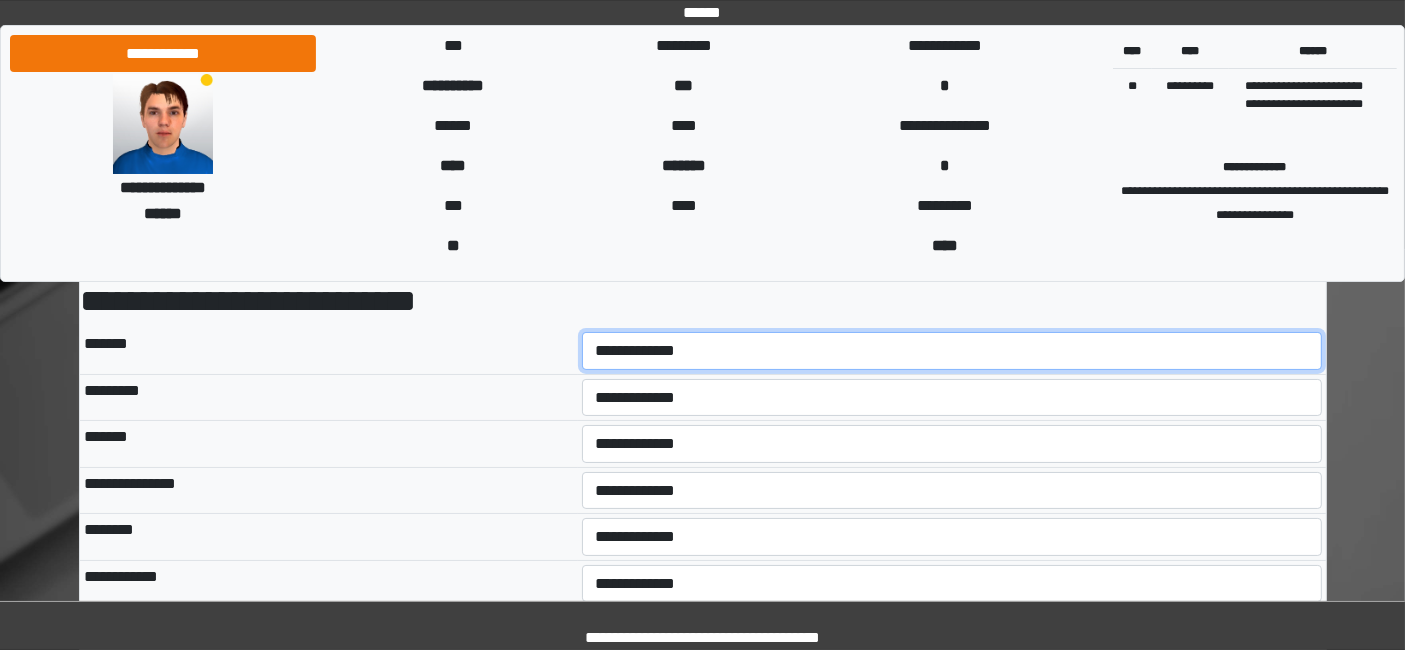 drag, startPoint x: 0, startPoint y: 0, endPoint x: 600, endPoint y: 354, distance: 696.64624 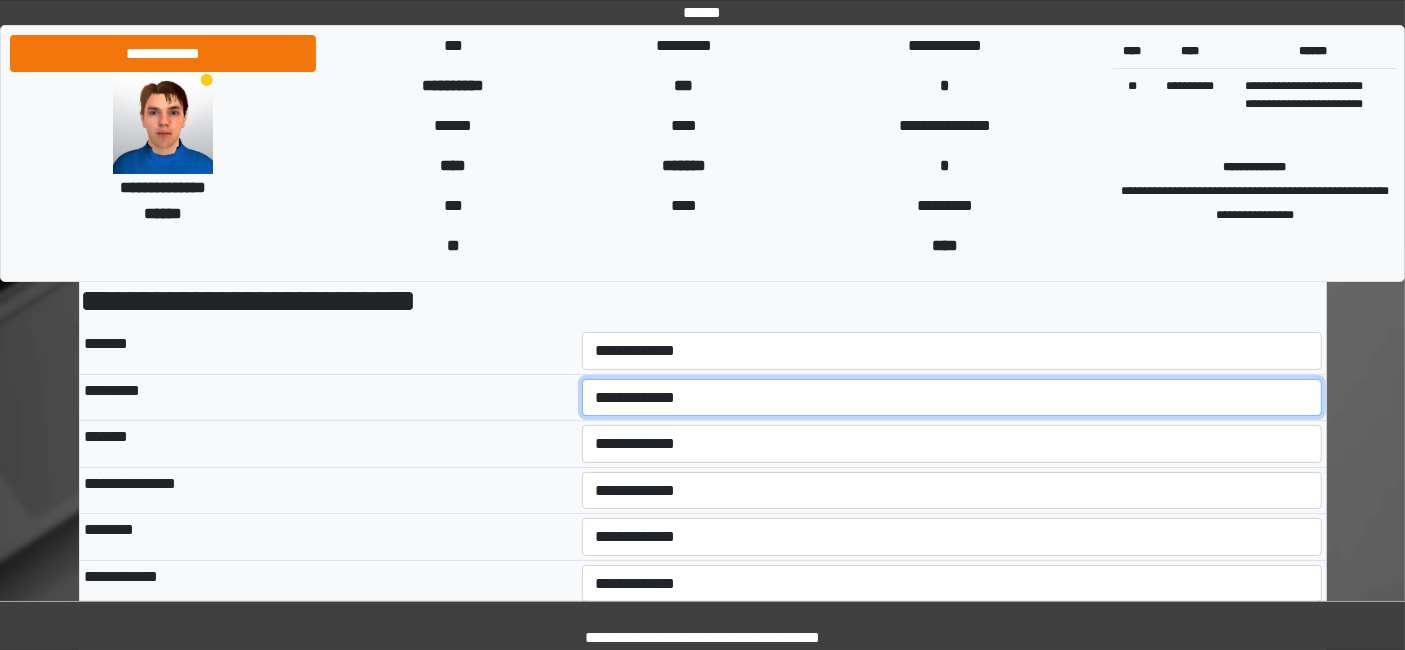 click on "**********" at bounding box center (952, 397) 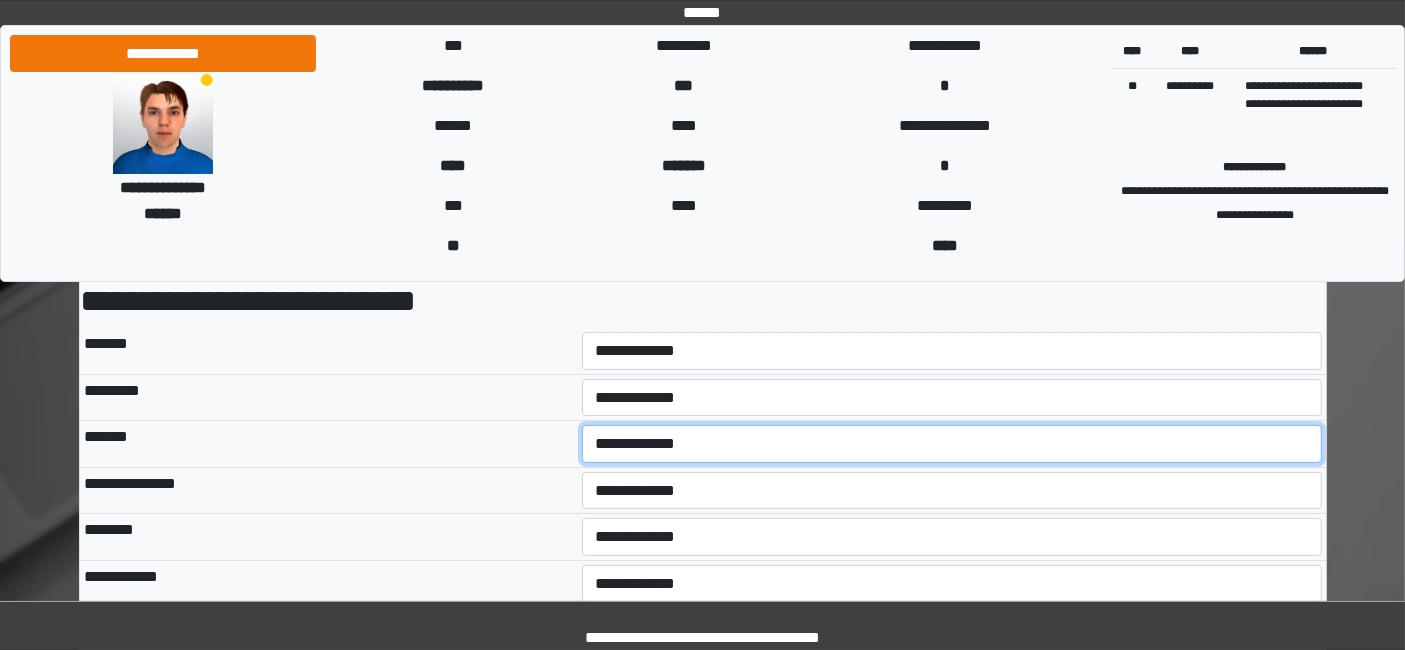 drag, startPoint x: 635, startPoint y: 448, endPoint x: 639, endPoint y: 458, distance: 10.770329 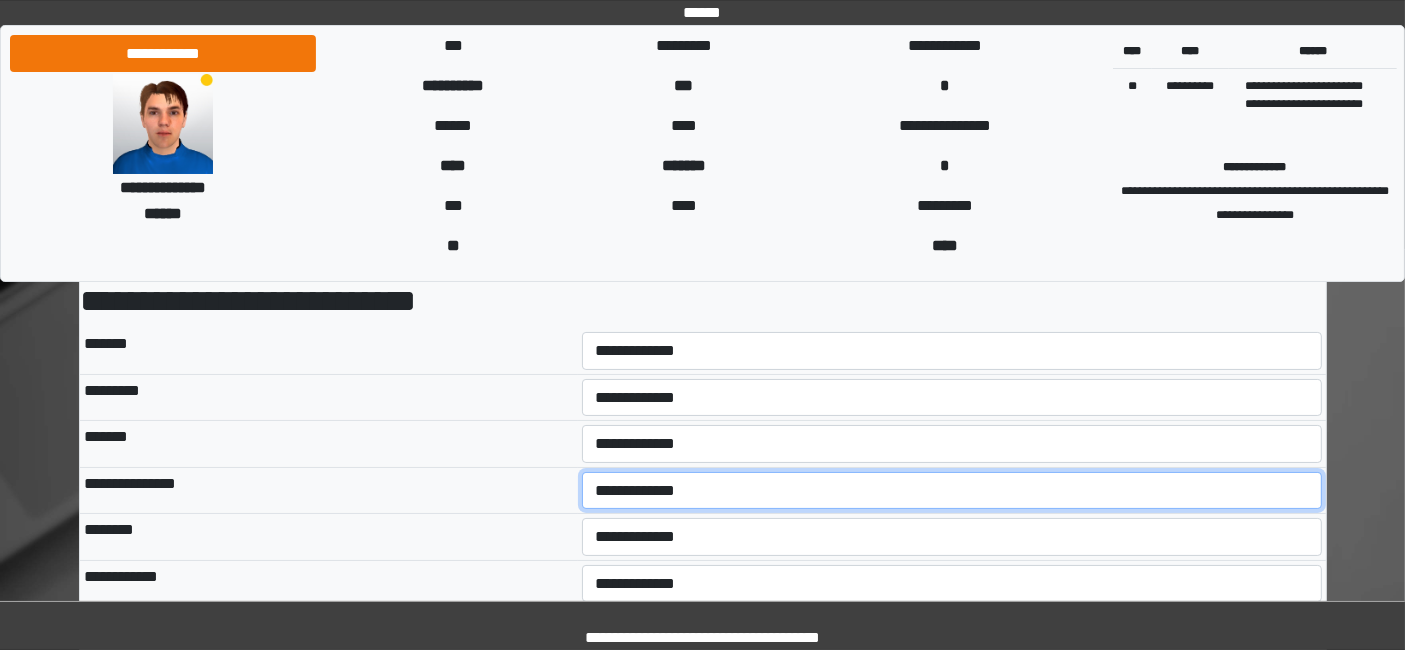 click on "**********" at bounding box center [952, 490] 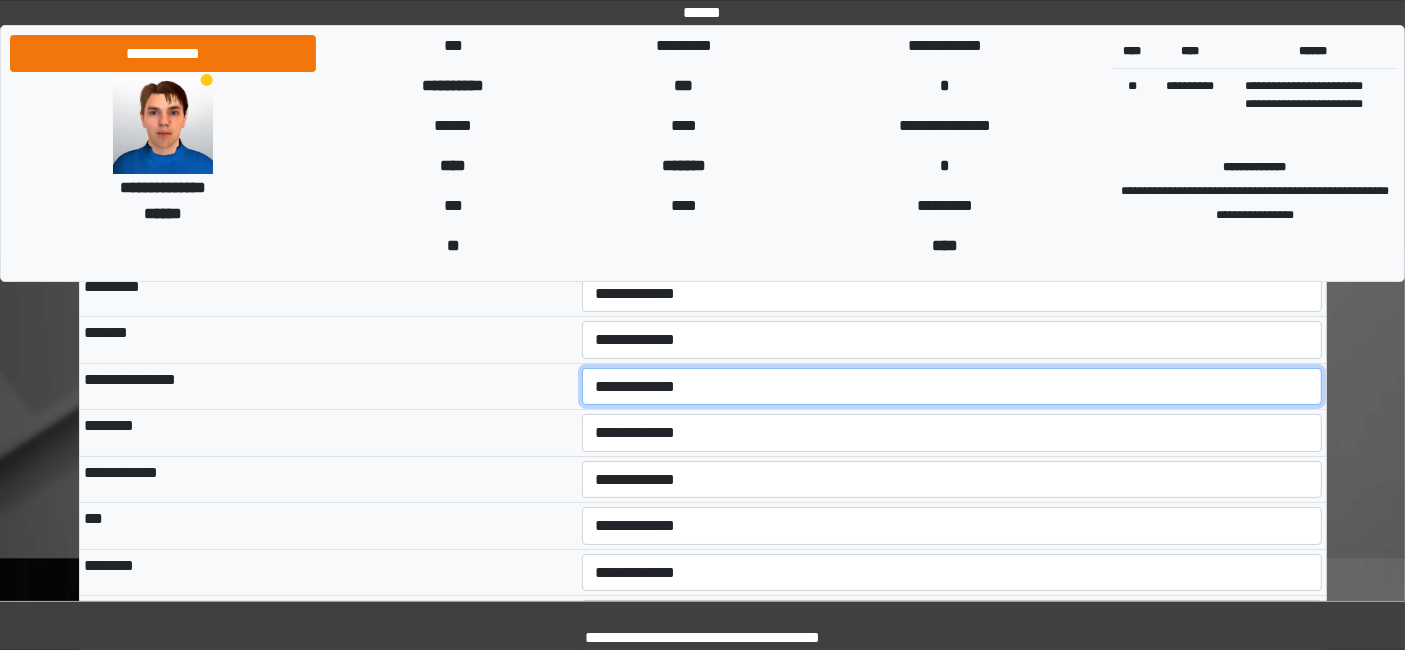 scroll, scrollTop: 333, scrollLeft: 0, axis: vertical 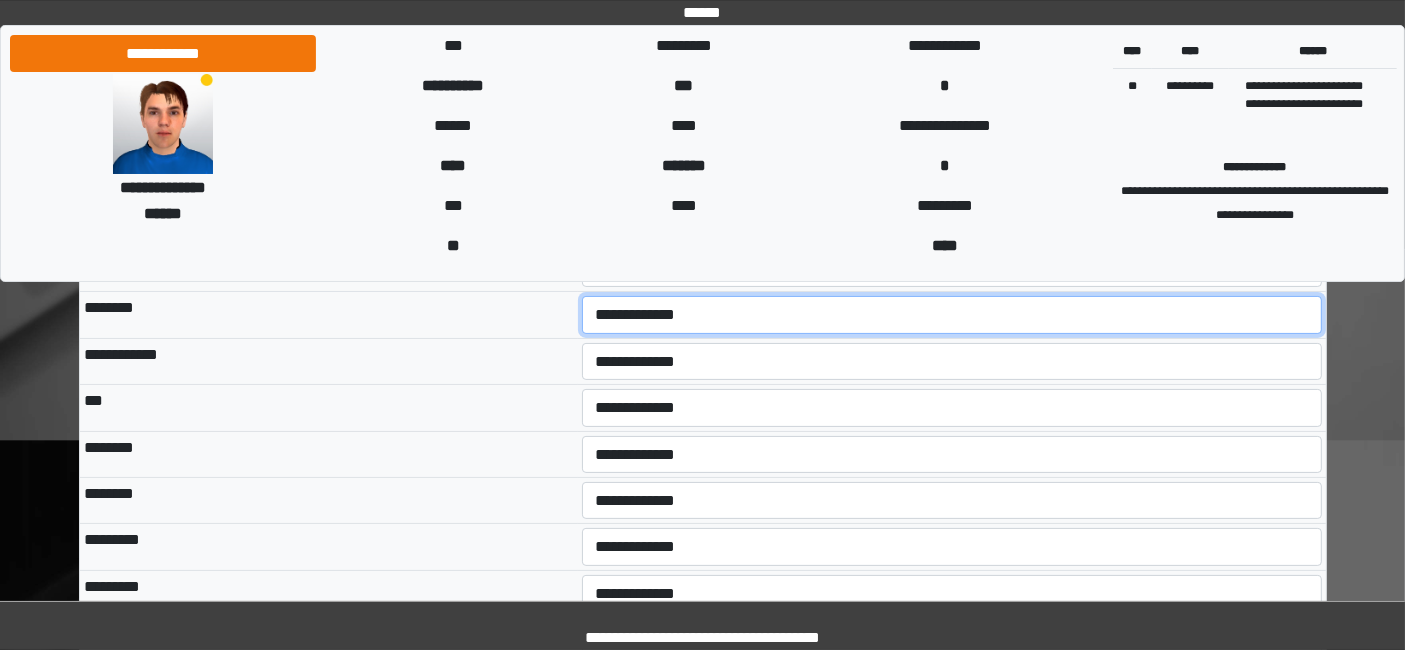 click on "**********" at bounding box center (952, 314) 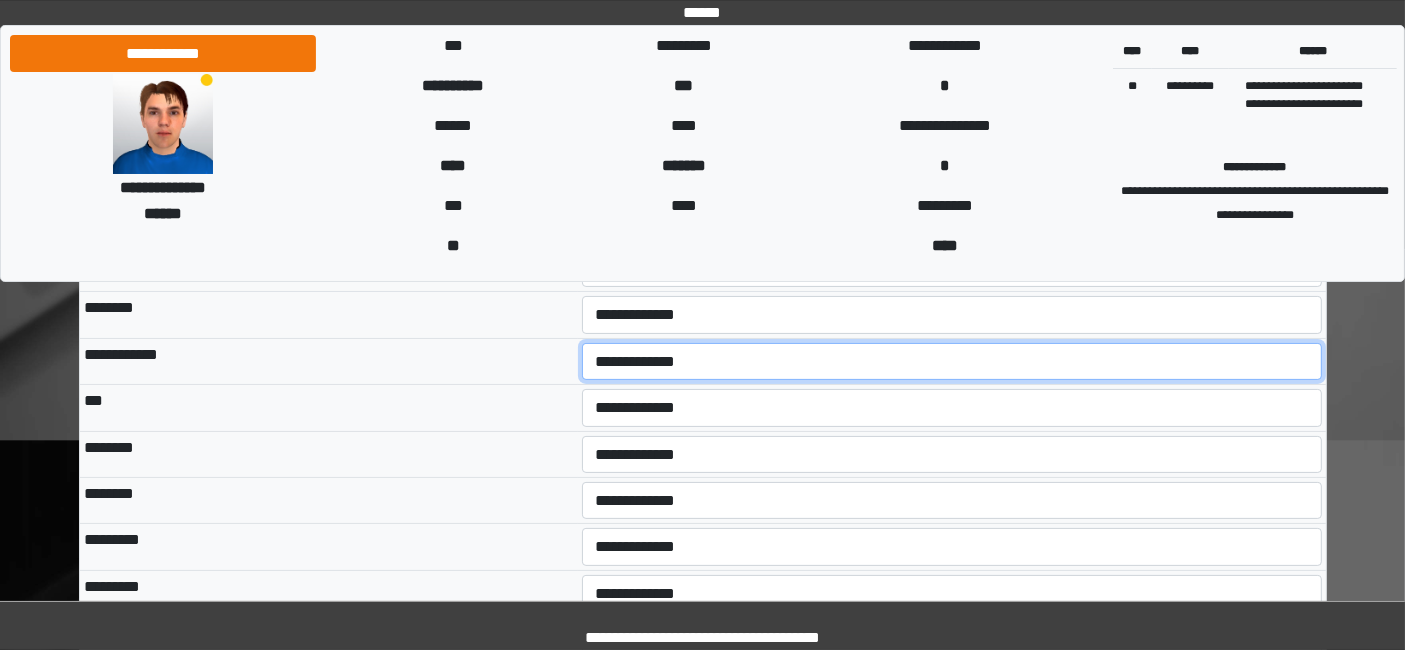 click on "**********" at bounding box center [952, 361] 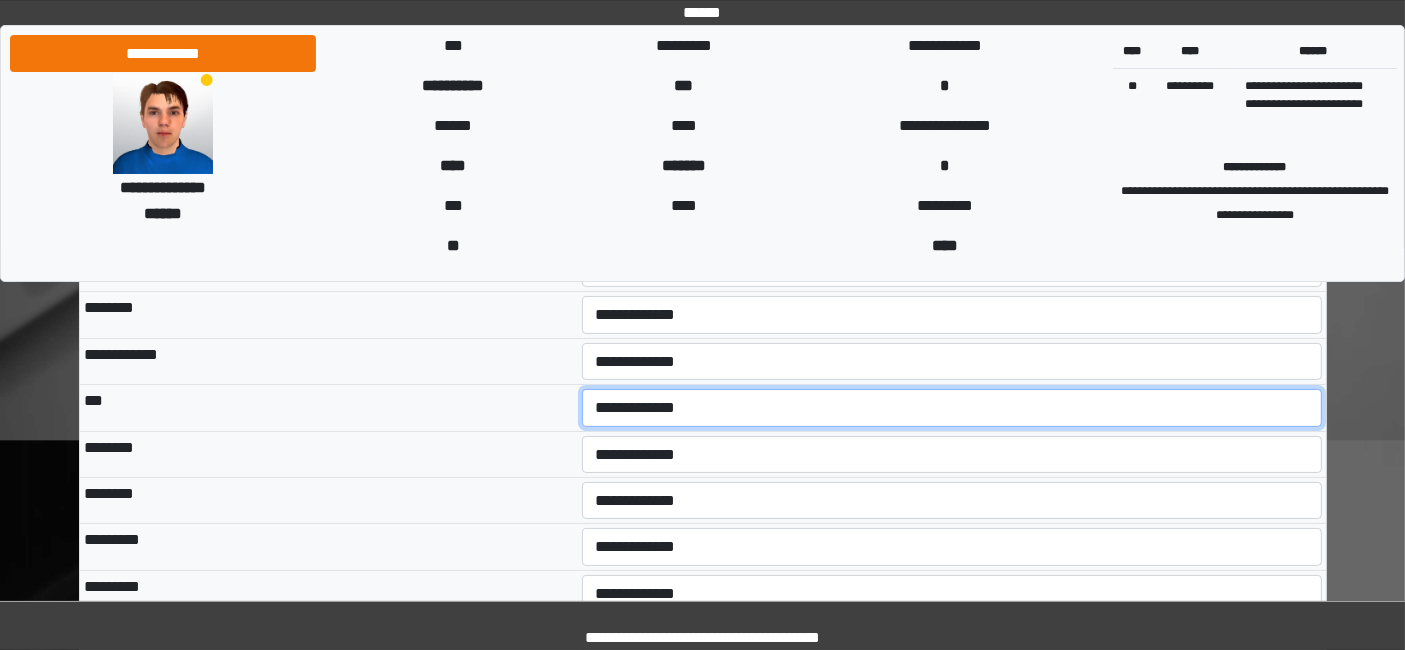 drag, startPoint x: 634, startPoint y: 404, endPoint x: 640, endPoint y: 414, distance: 11.661903 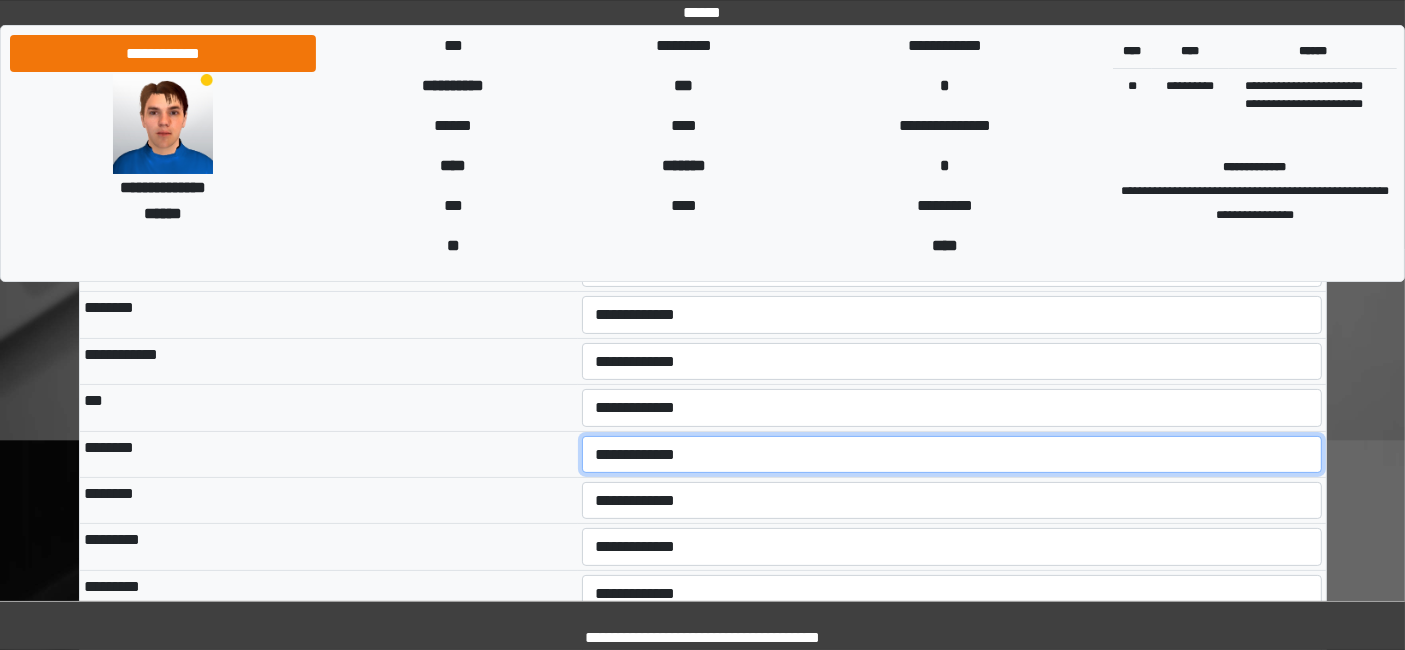 click on "**********" at bounding box center [952, 454] 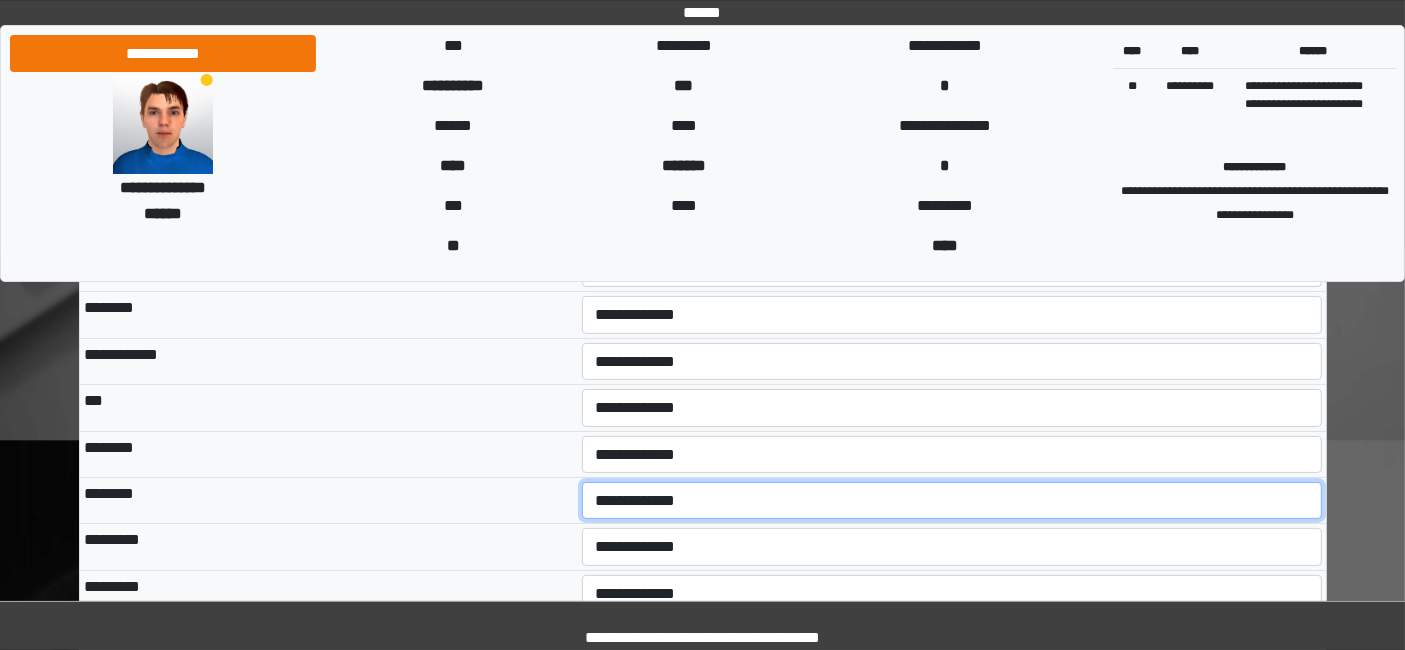 click on "**********" at bounding box center [952, 500] 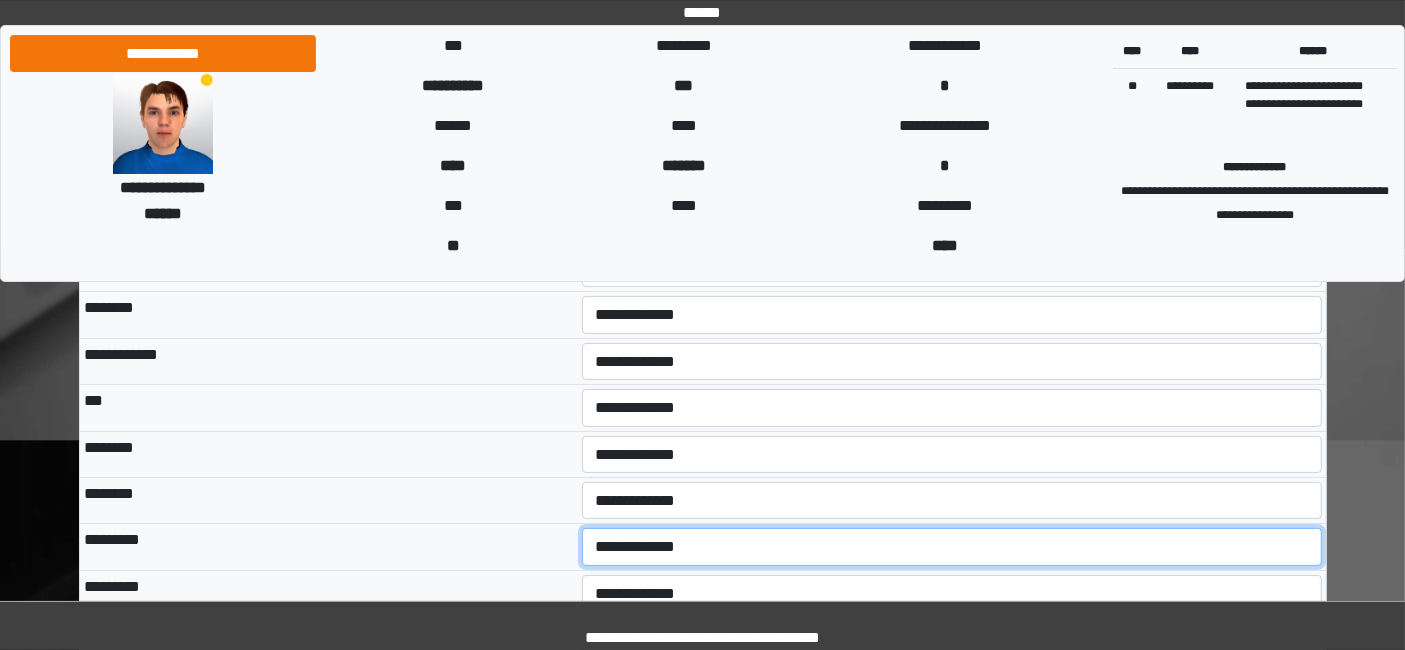 click on "**********" at bounding box center (952, 546) 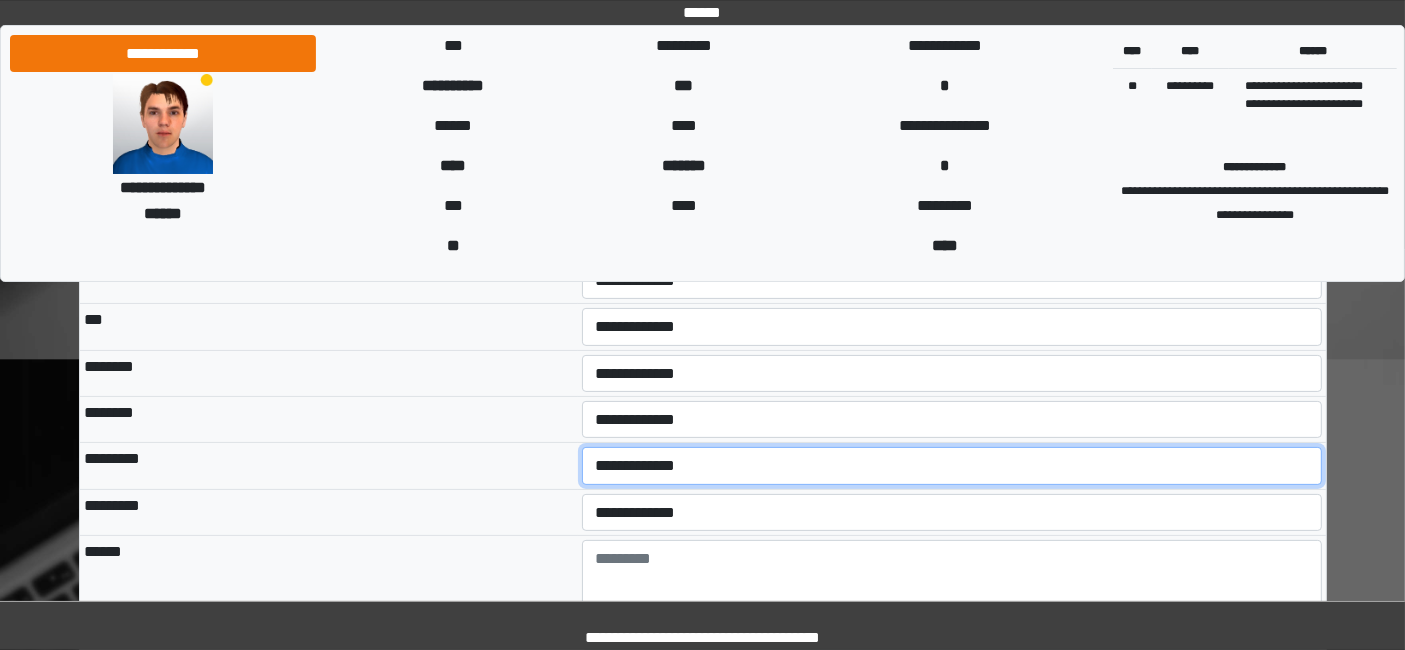scroll, scrollTop: 444, scrollLeft: 0, axis: vertical 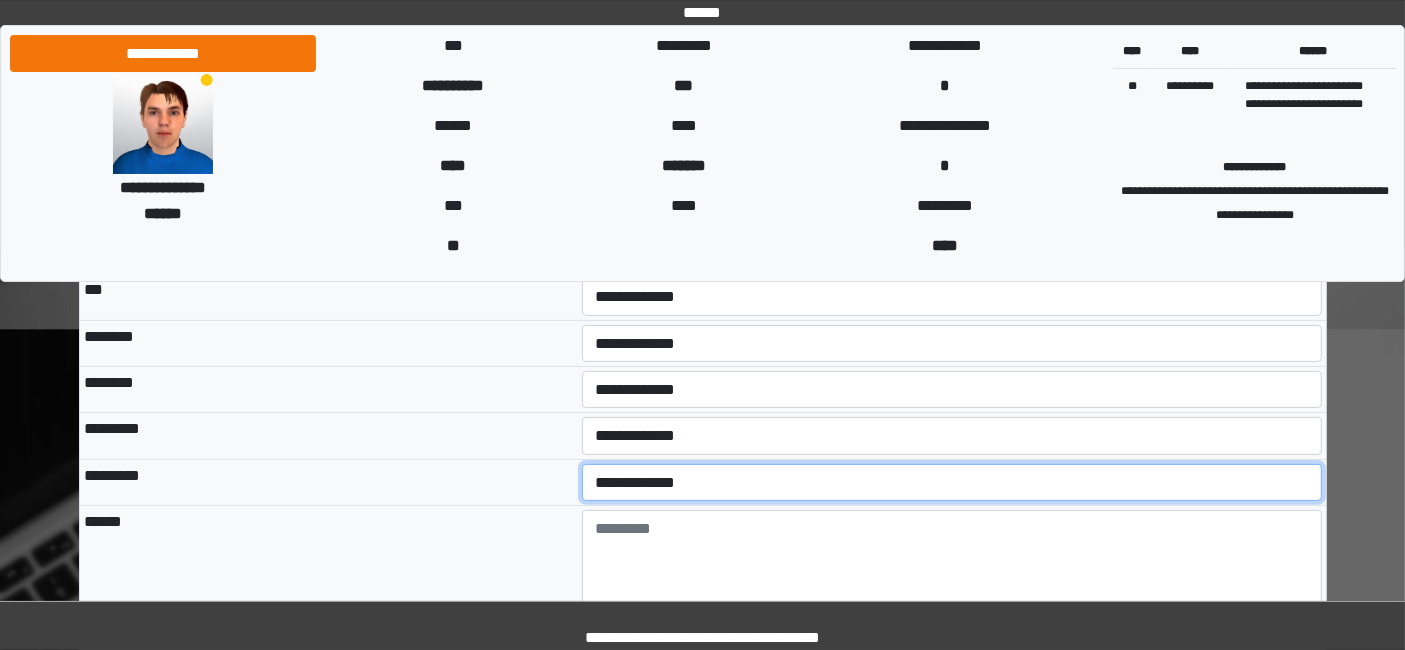 click on "**********" at bounding box center (952, 482) 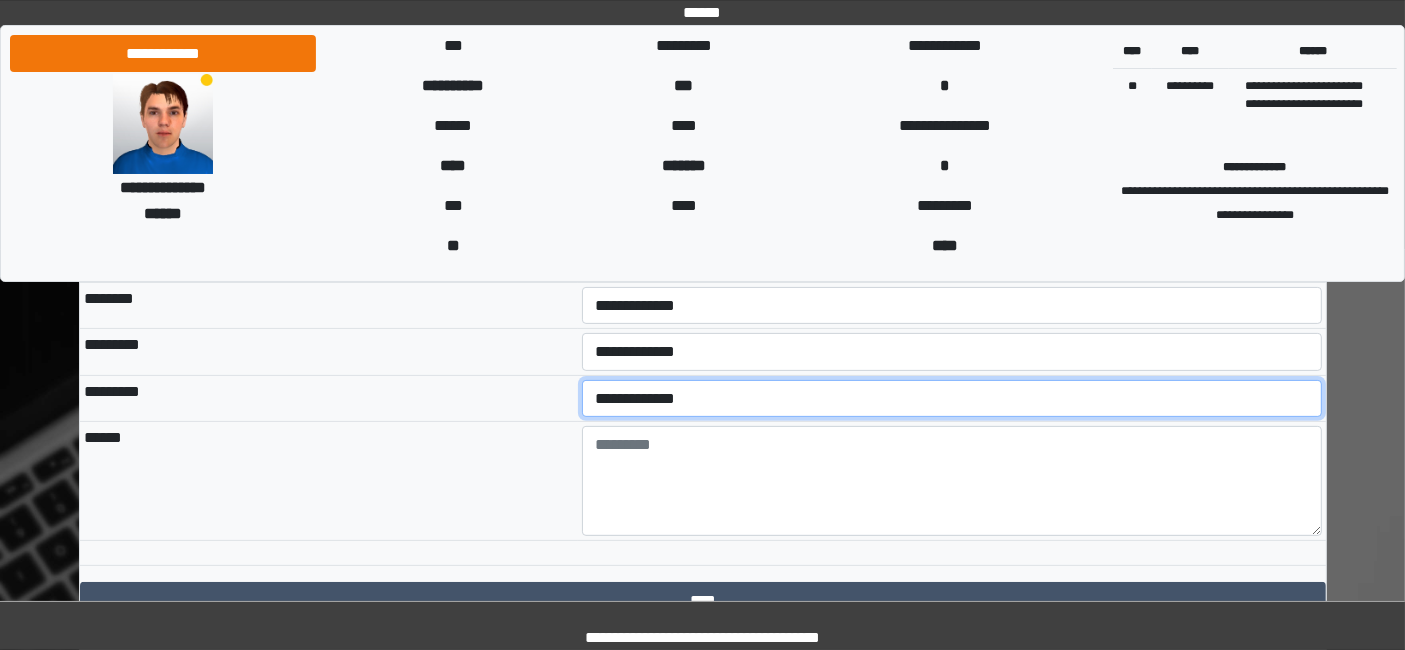 scroll, scrollTop: 605, scrollLeft: 0, axis: vertical 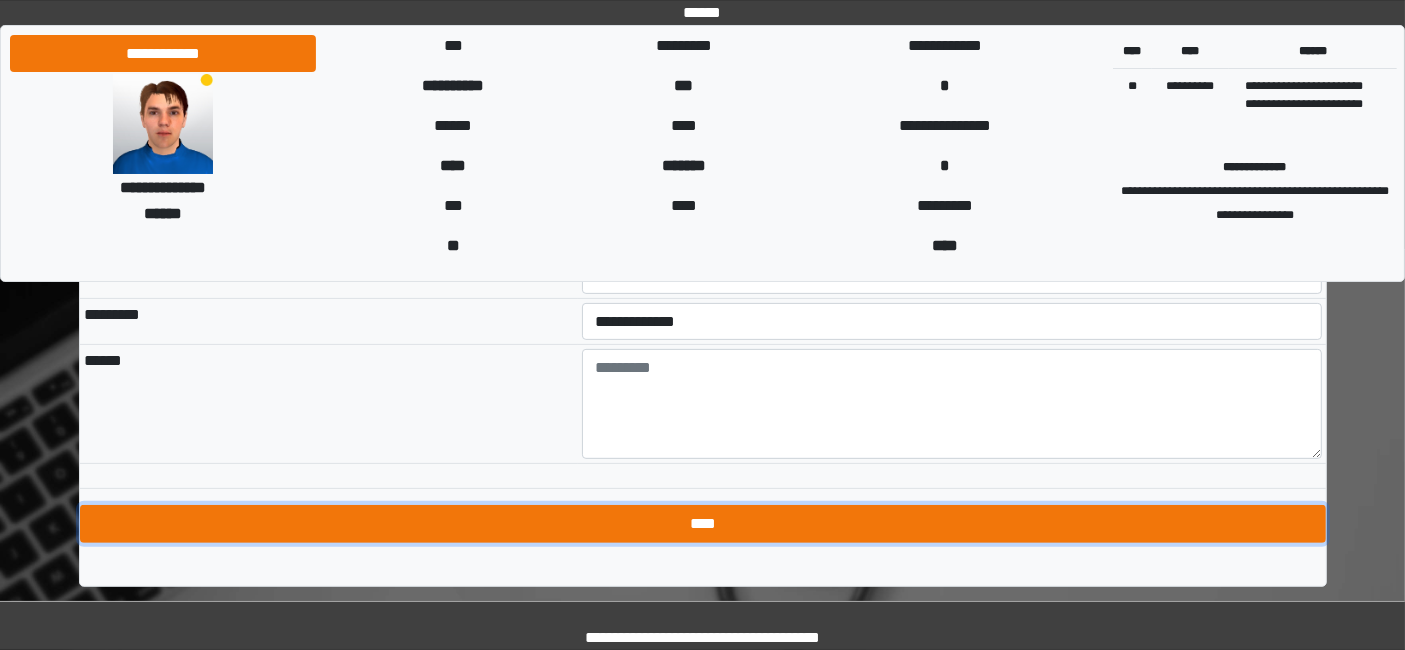 click on "****" at bounding box center (703, 524) 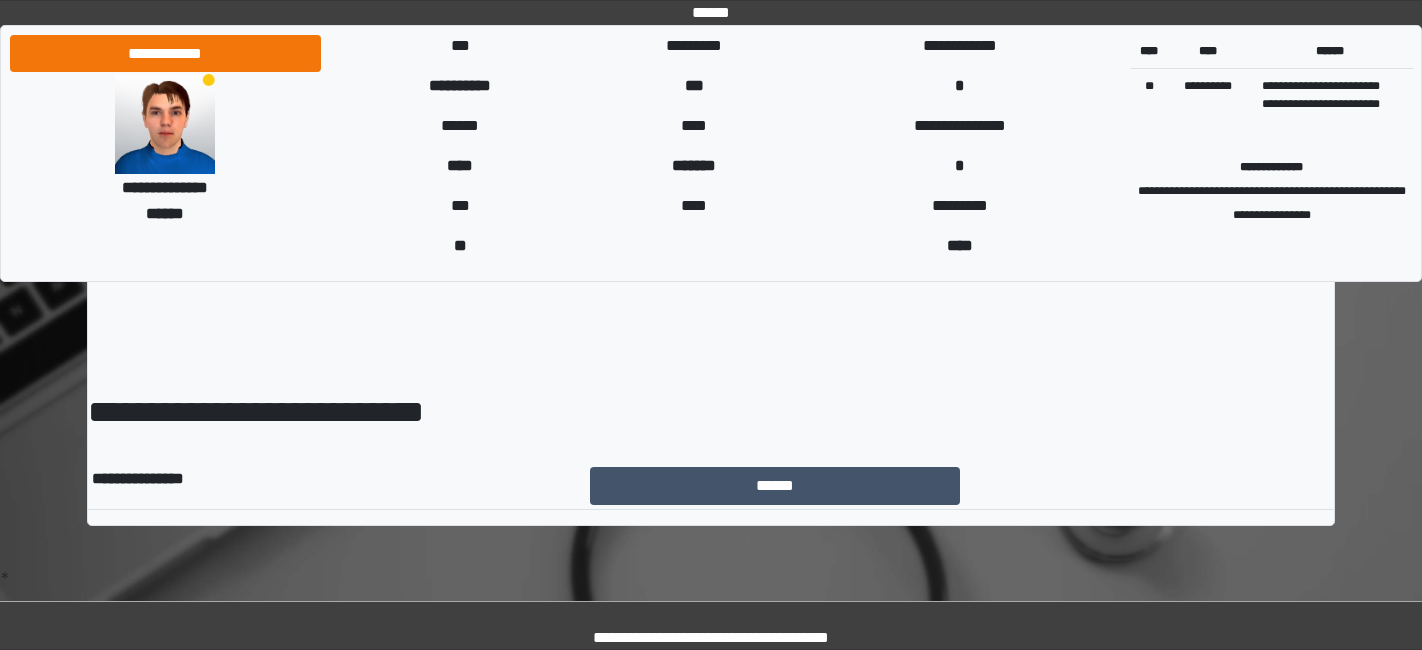 scroll, scrollTop: 0, scrollLeft: 0, axis: both 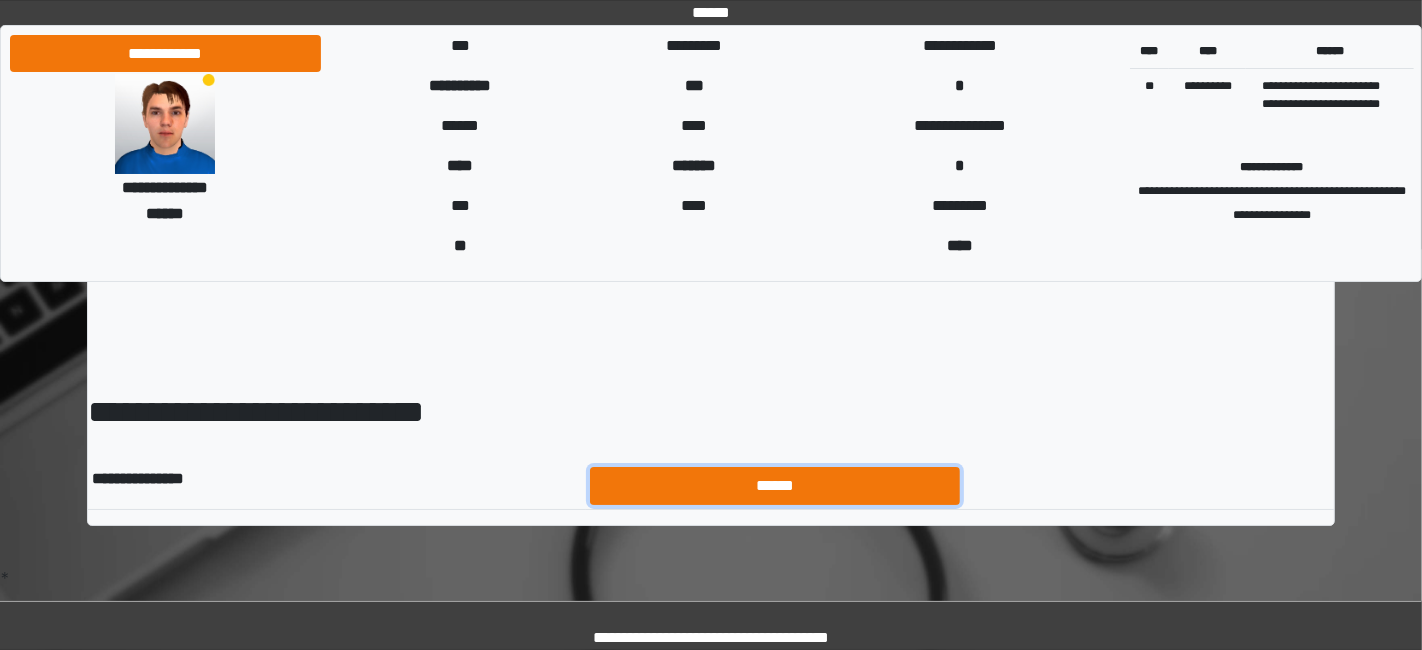 click on "******" at bounding box center (775, 485) 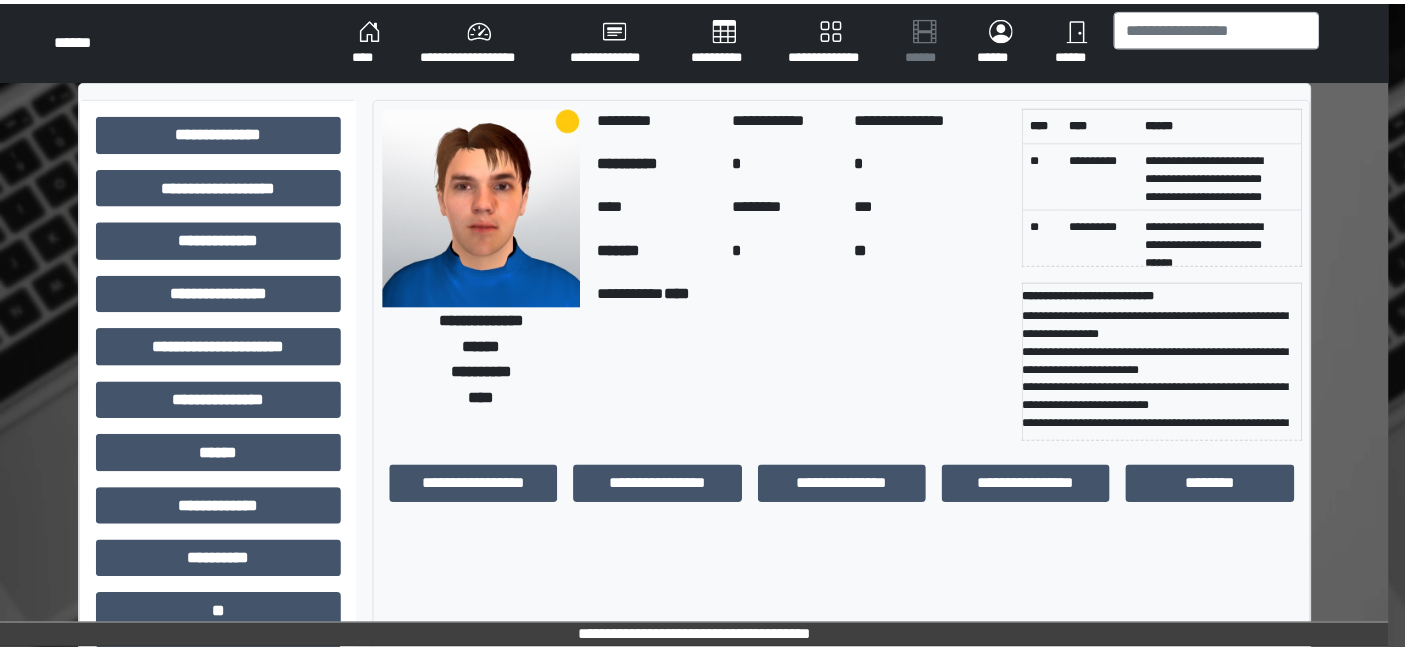 scroll, scrollTop: 0, scrollLeft: 0, axis: both 